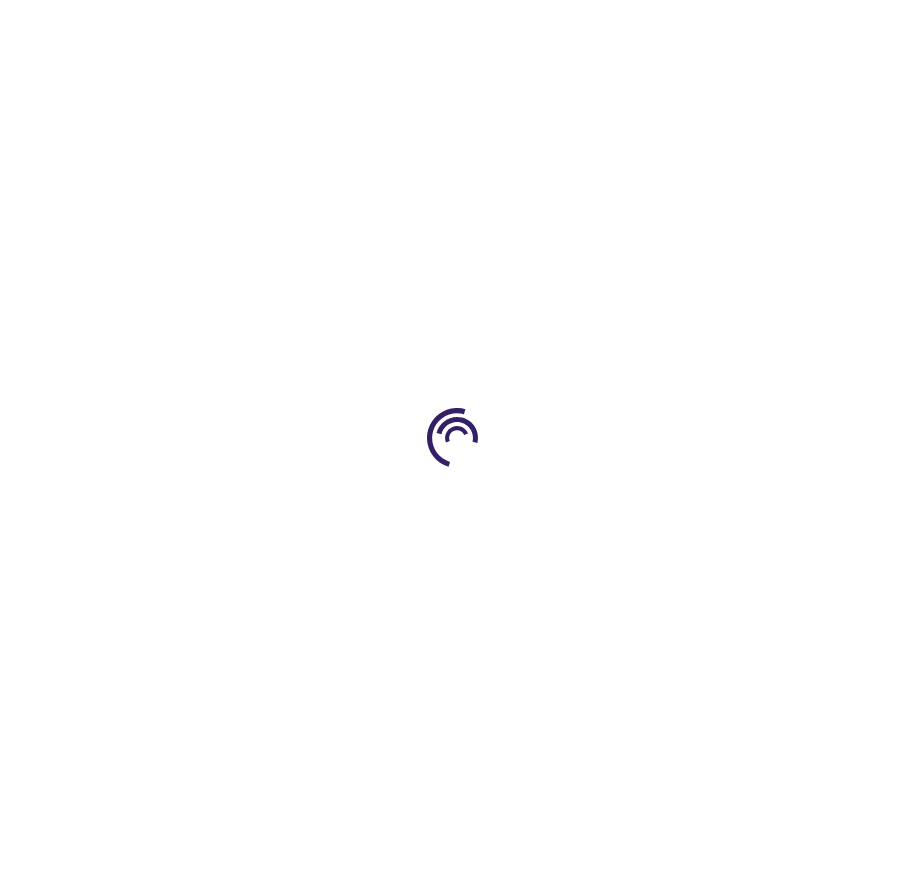 scroll, scrollTop: 0, scrollLeft: 0, axis: both 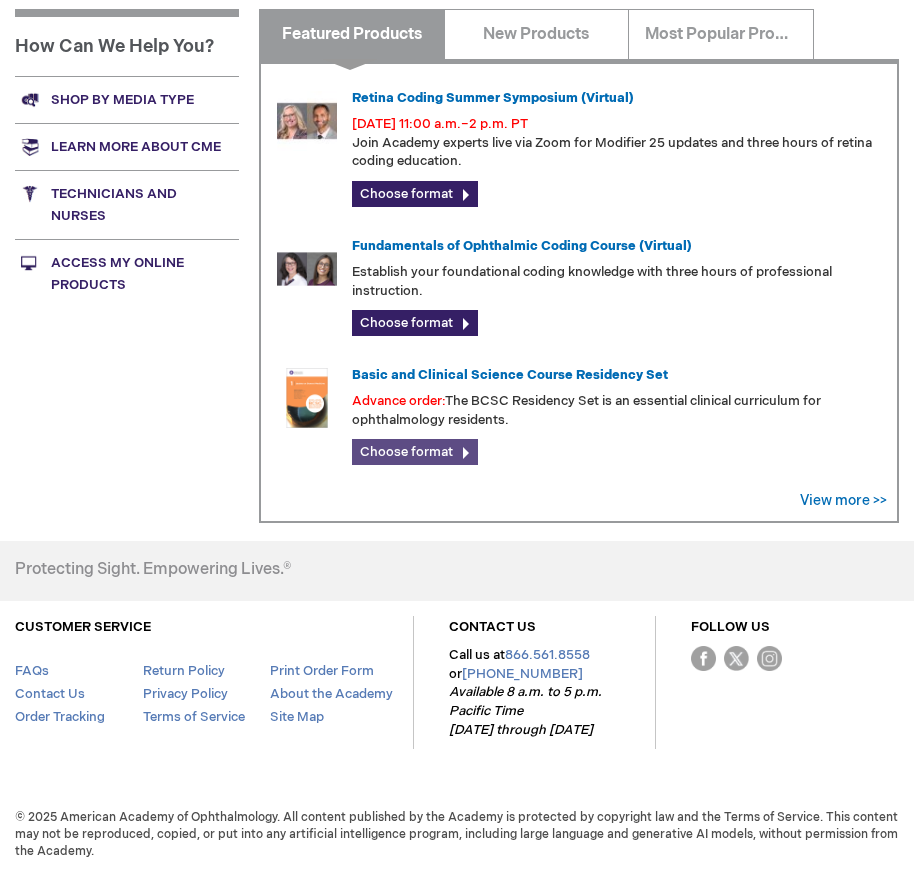 click on "Choose format" at bounding box center [415, 452] 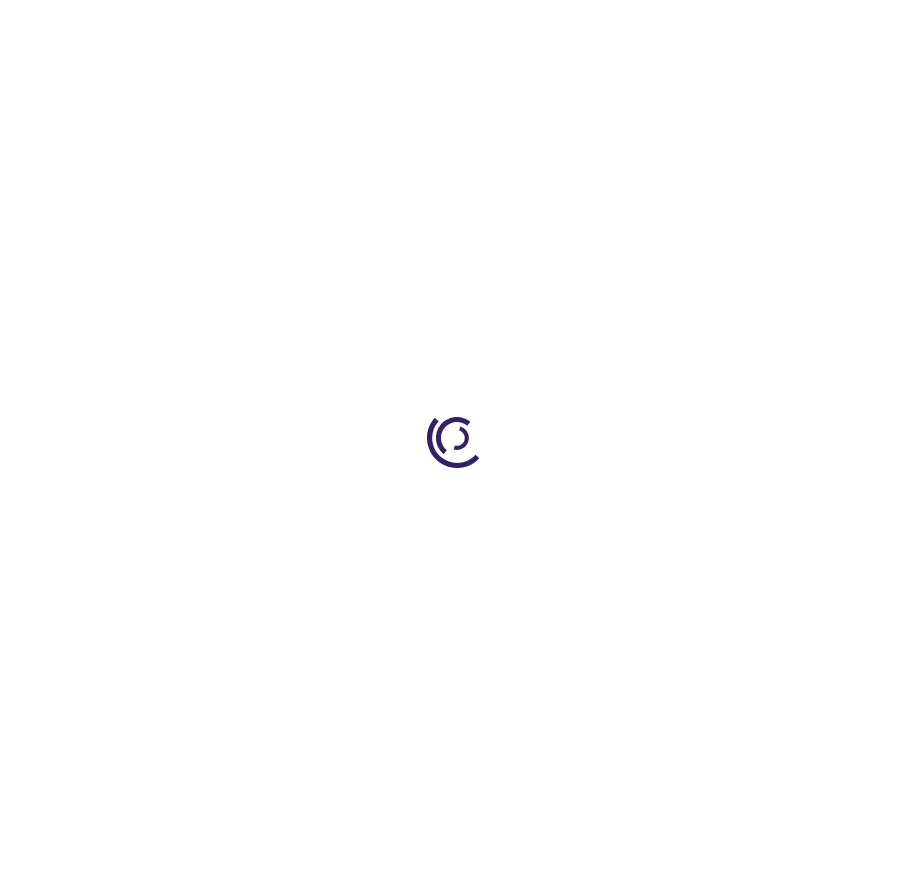scroll, scrollTop: 0, scrollLeft: 0, axis: both 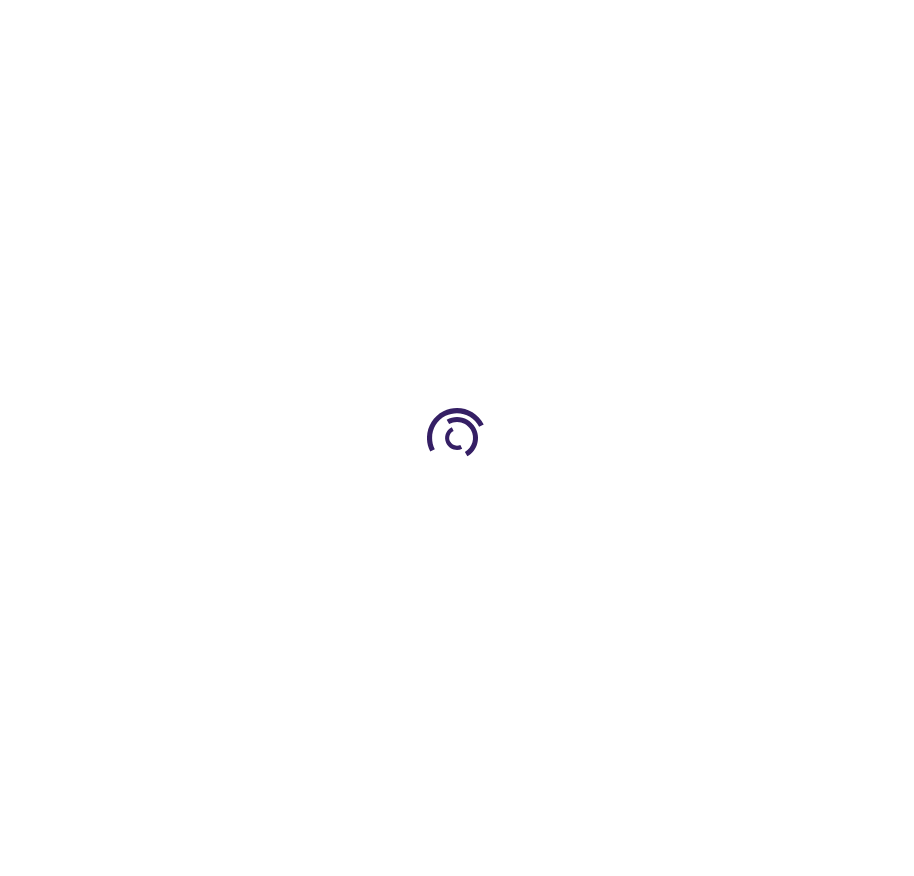 type on "0" 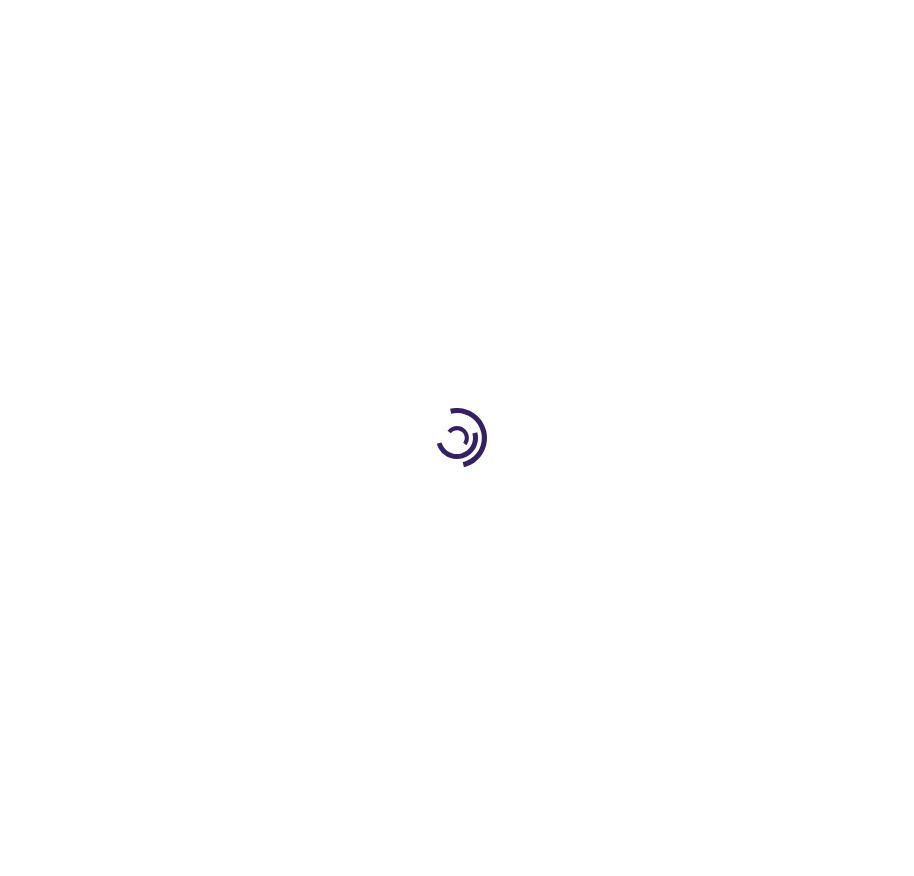 type on "0" 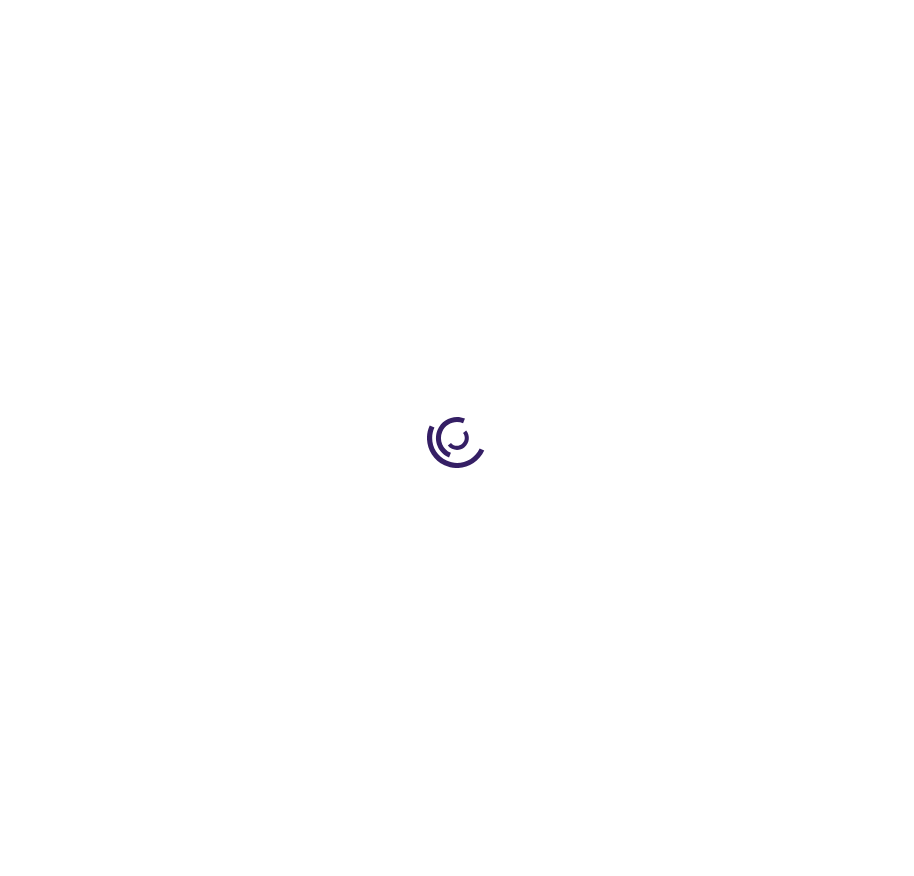 scroll, scrollTop: 0, scrollLeft: 0, axis: both 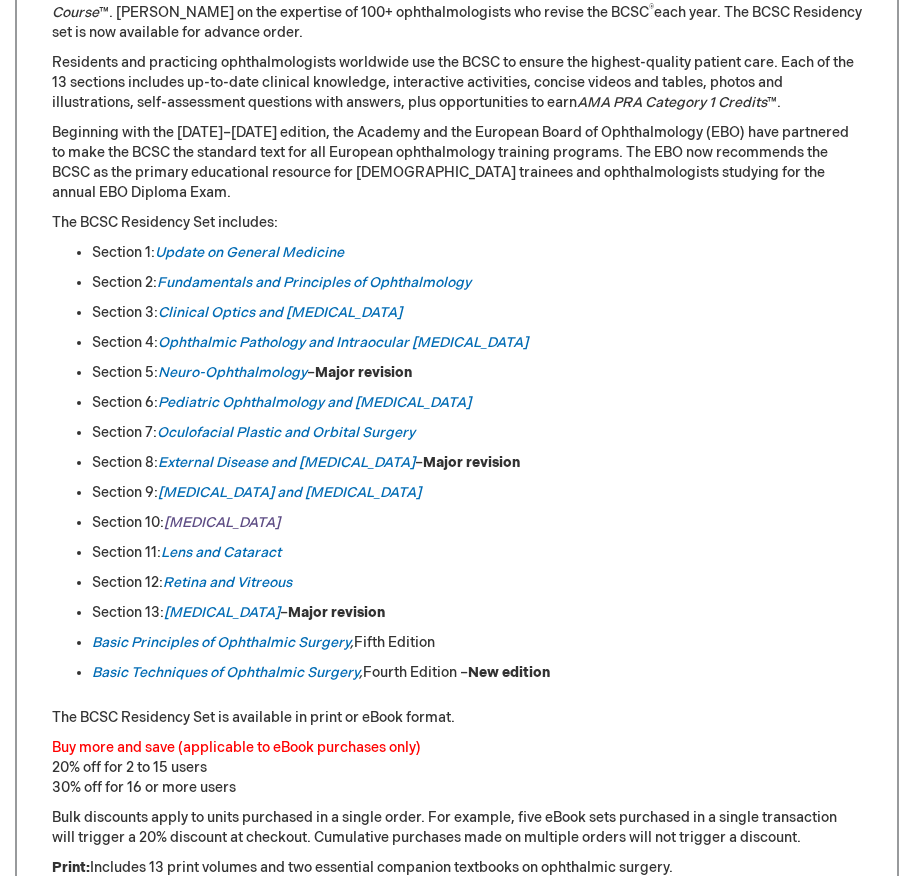 click on "[MEDICAL_DATA]" at bounding box center [222, 522] 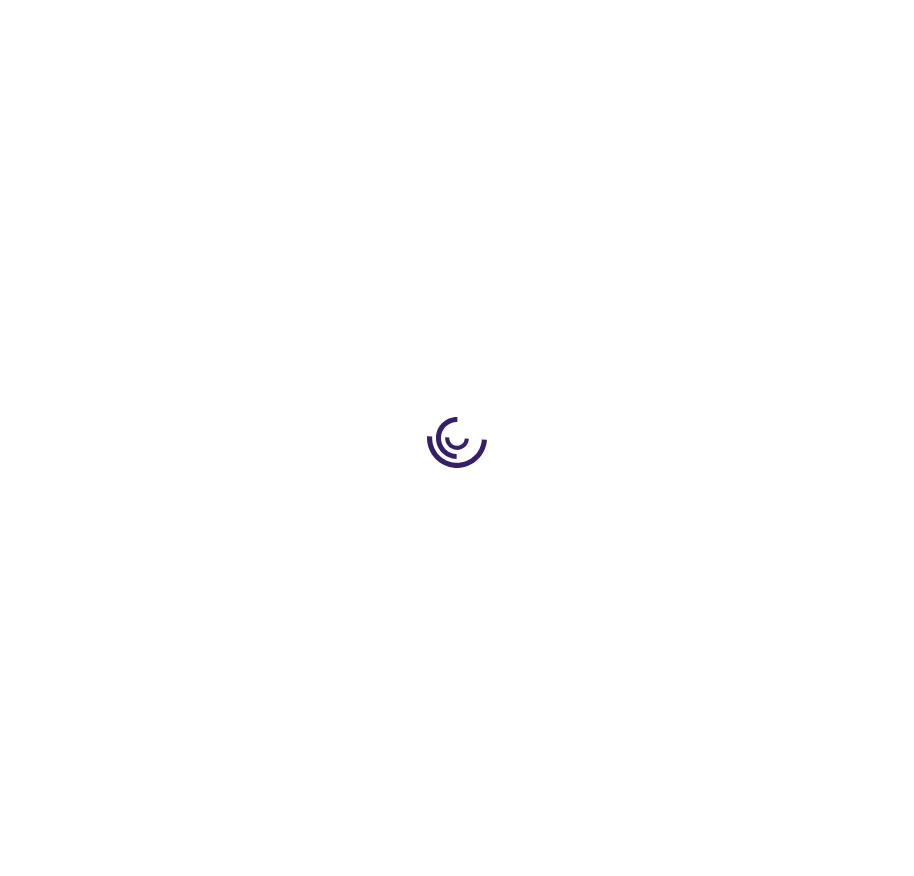 scroll, scrollTop: 0, scrollLeft: 0, axis: both 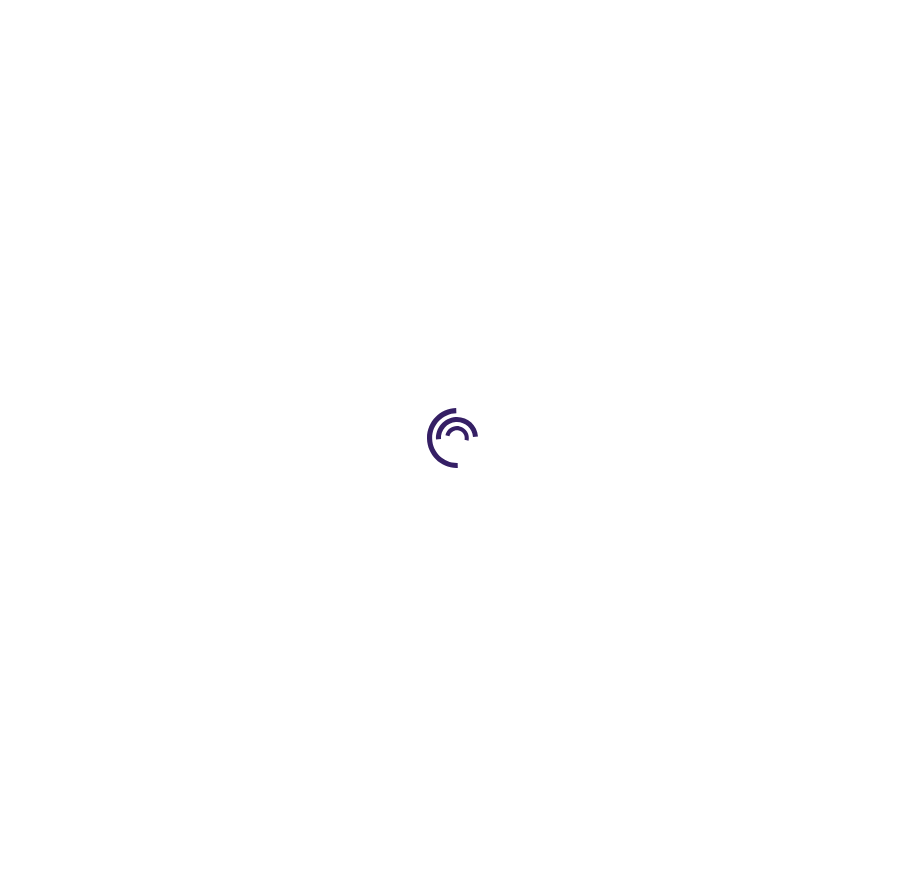 type on "0" 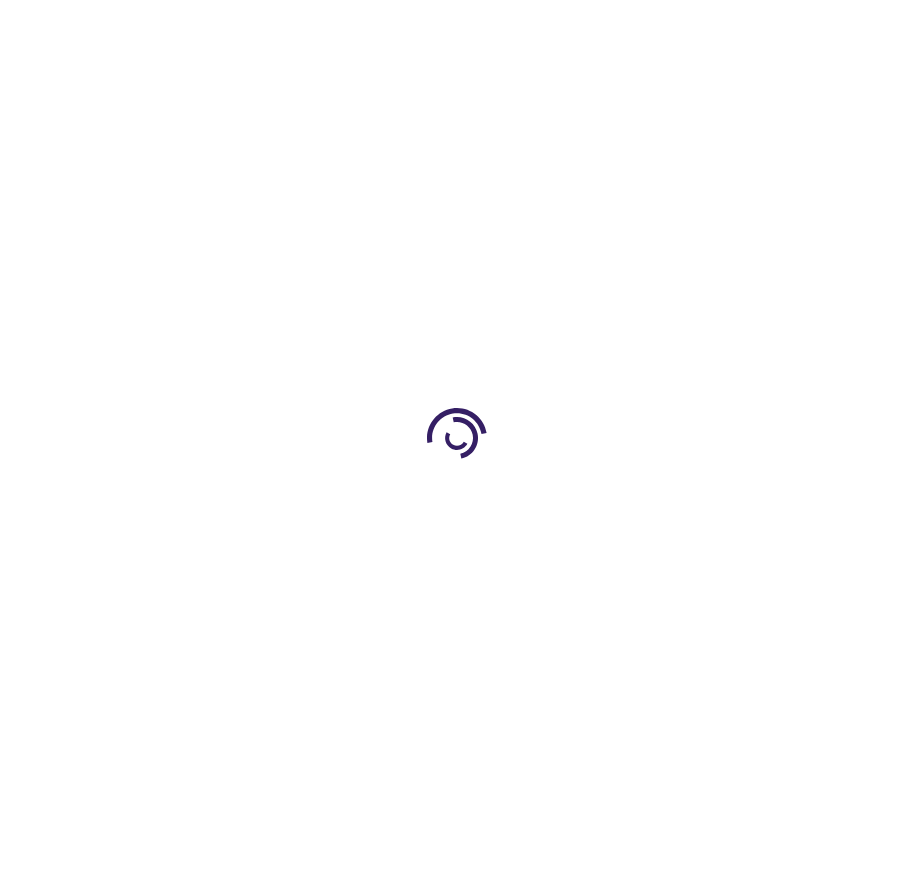 type on "0" 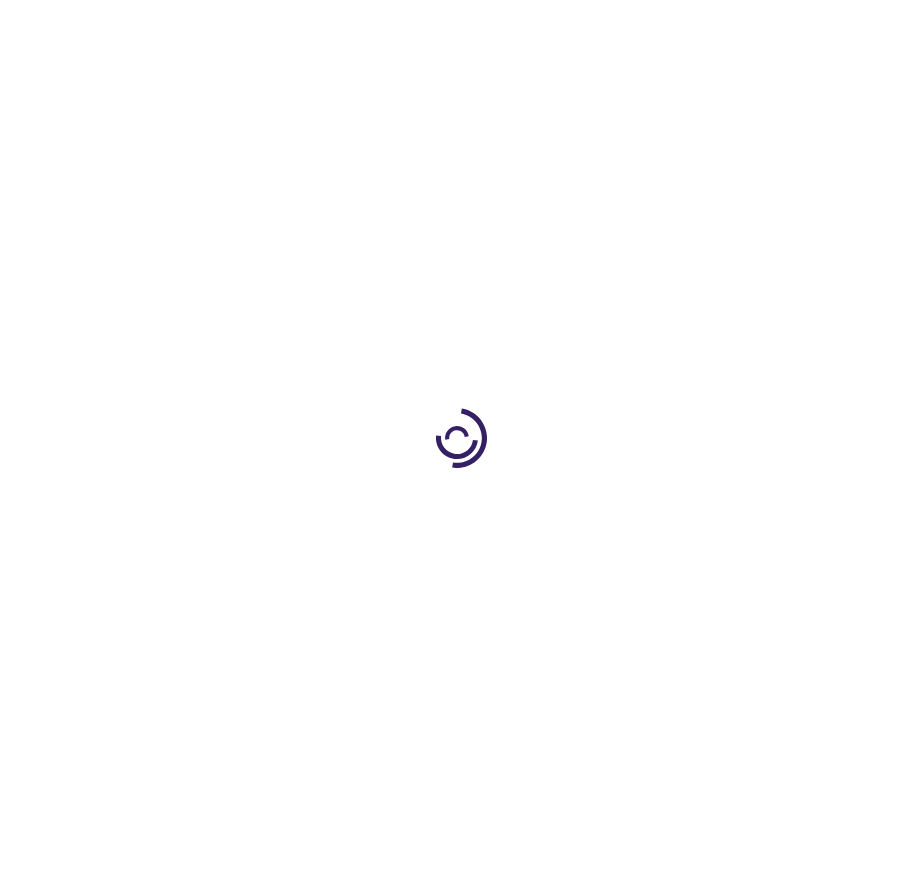 type on "0" 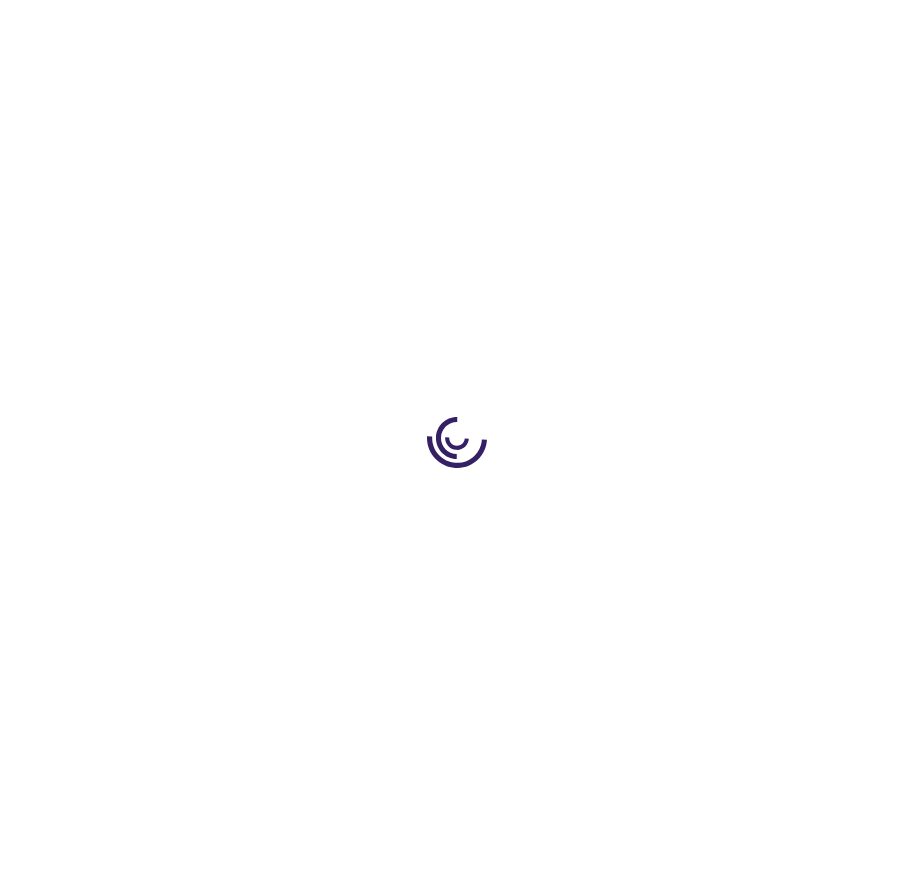 scroll, scrollTop: 0, scrollLeft: 0, axis: both 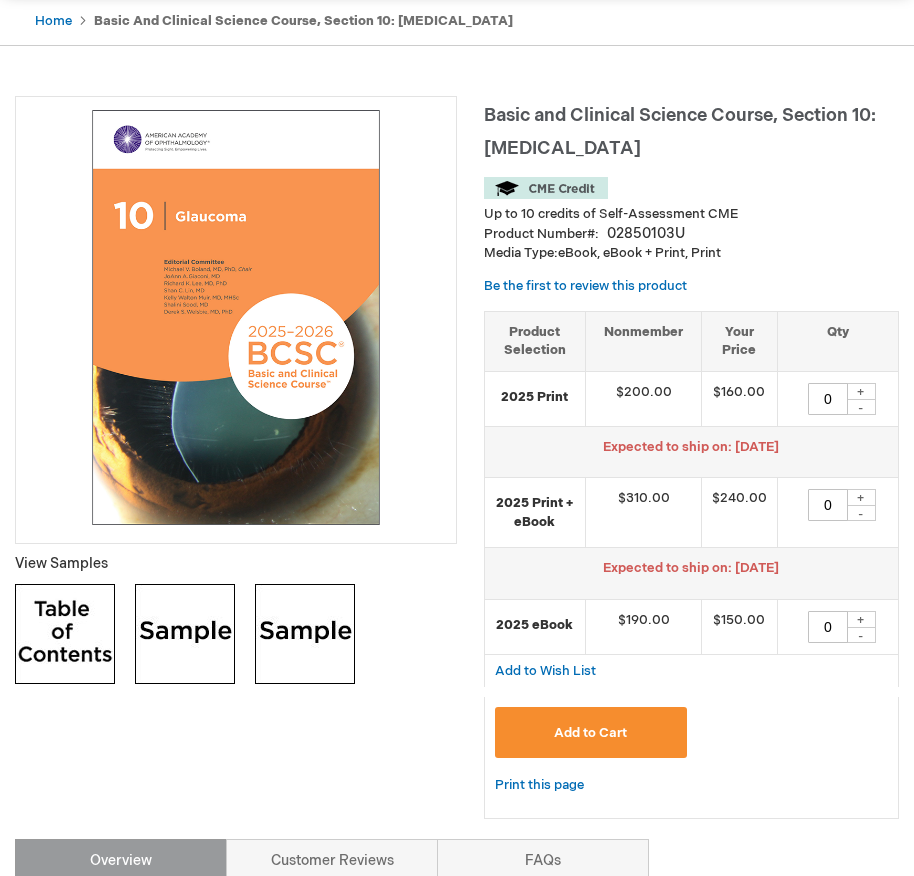 click on "Add to Cart" at bounding box center [591, 732] 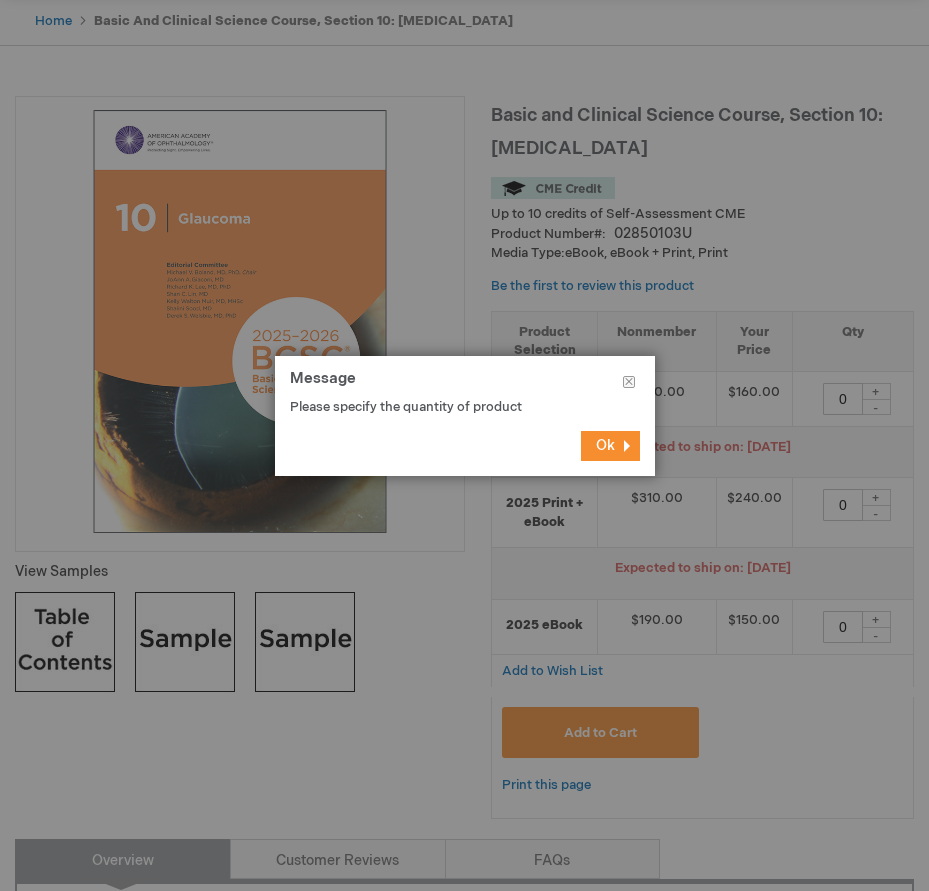 click on "Ok" at bounding box center (610, 446) 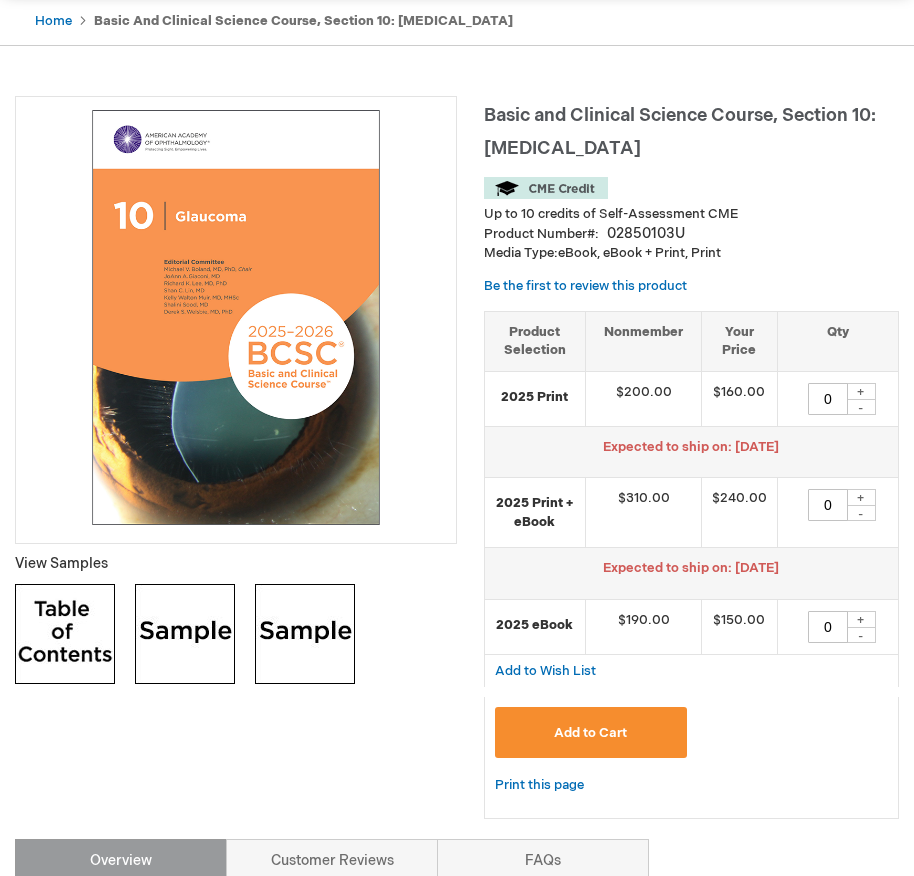 click on "+" at bounding box center (861, 391) 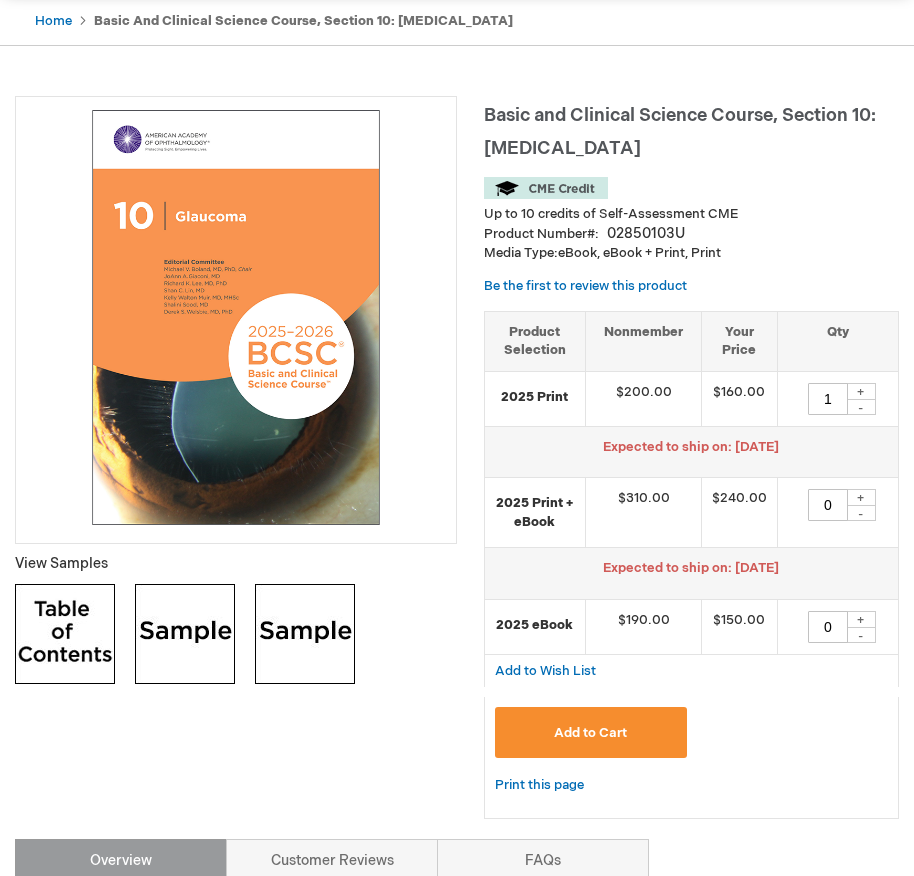 click on "+" at bounding box center [861, 497] 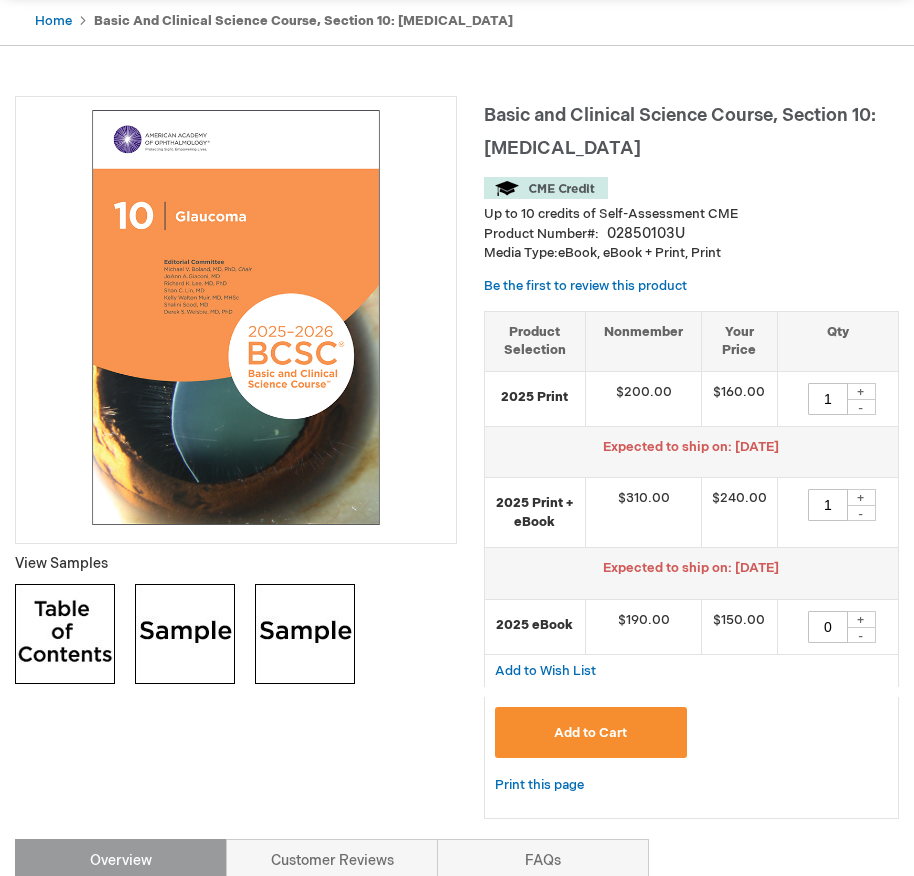 click on "-" at bounding box center [861, 407] 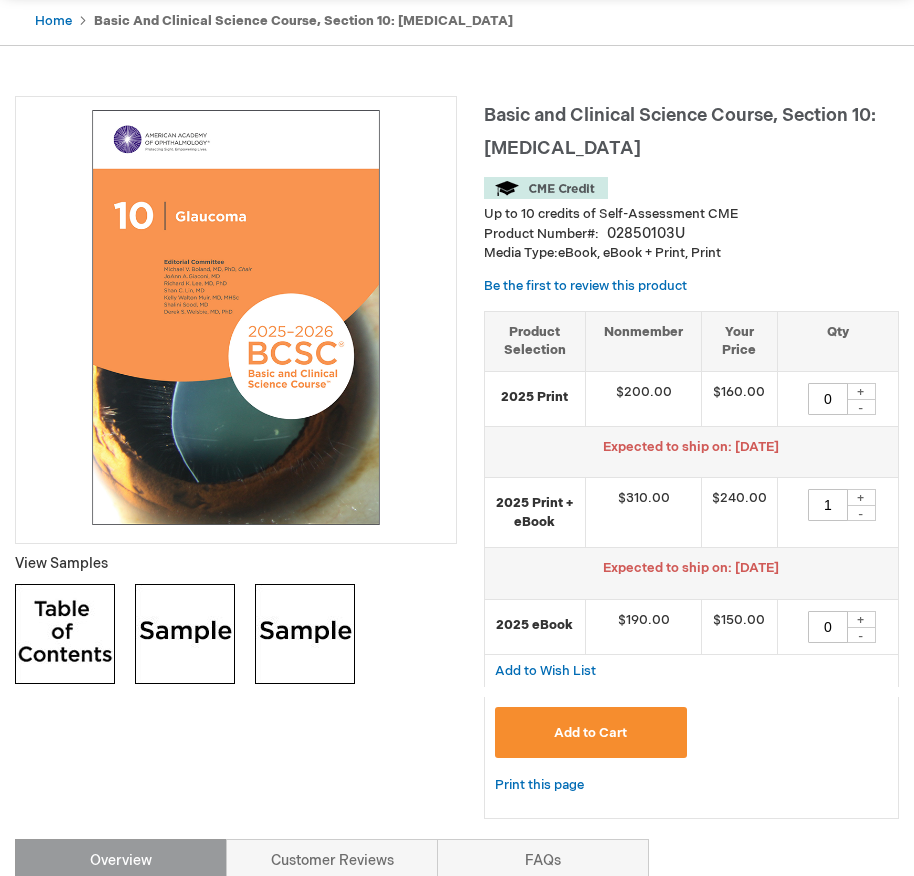 click on "Add to Cart" at bounding box center [590, 733] 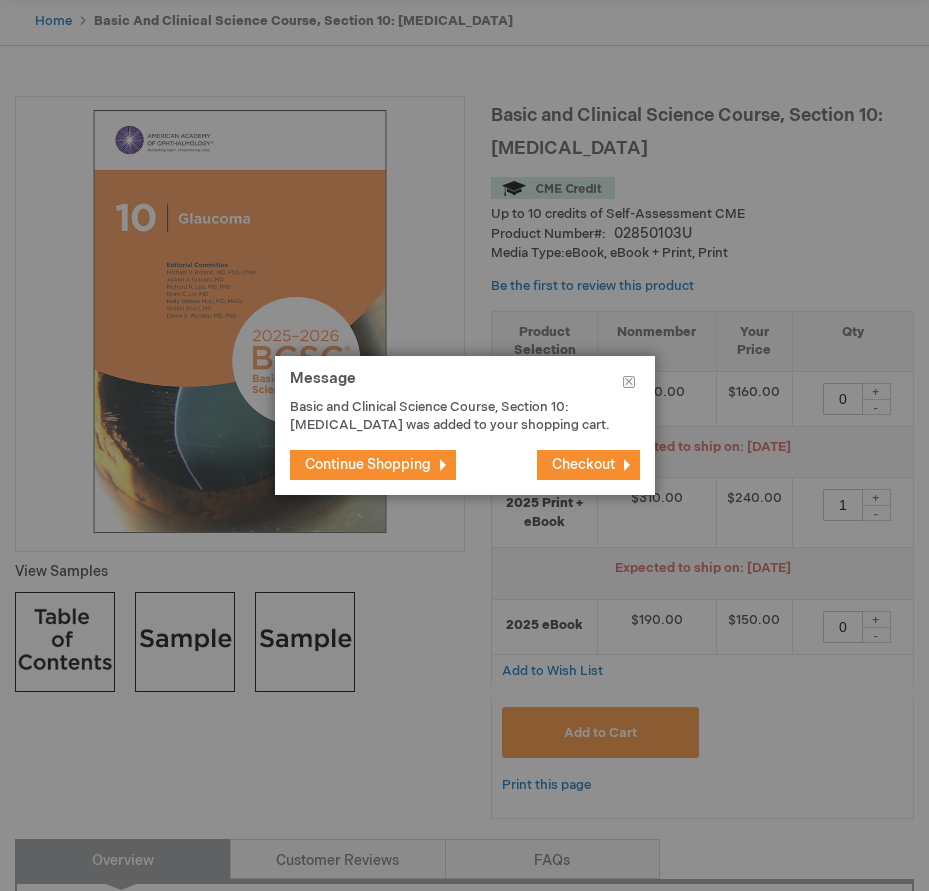 click on "Continue Shopping" at bounding box center (368, 464) 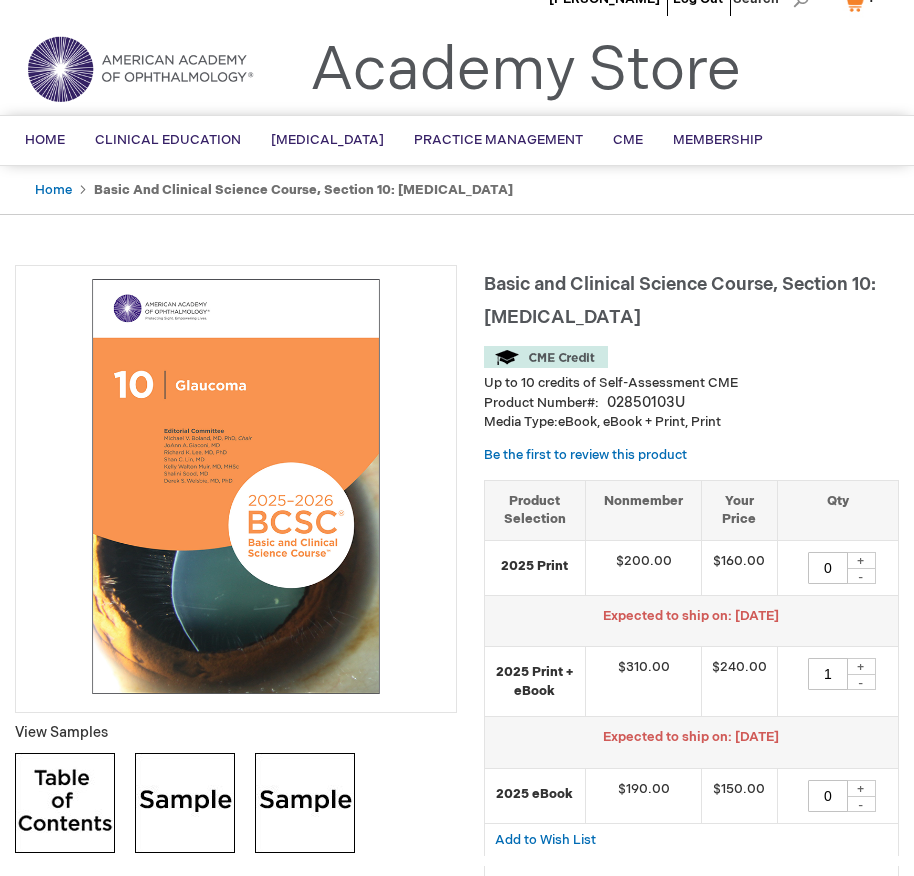 scroll, scrollTop: 0, scrollLeft: 0, axis: both 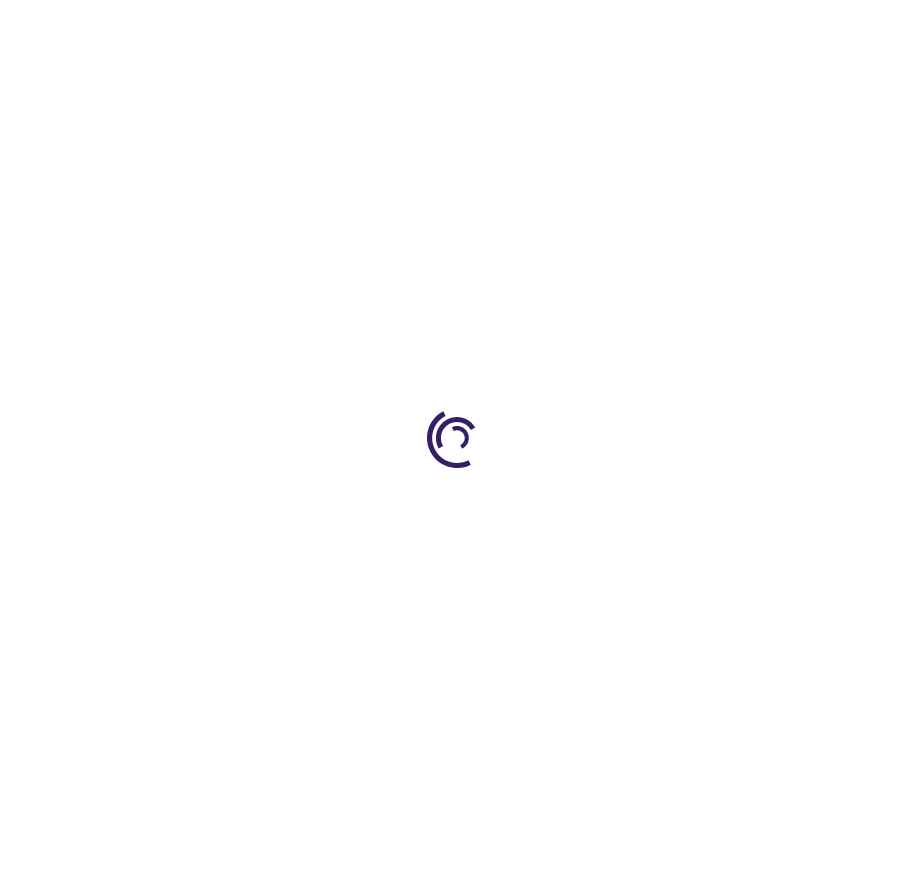 type on "0" 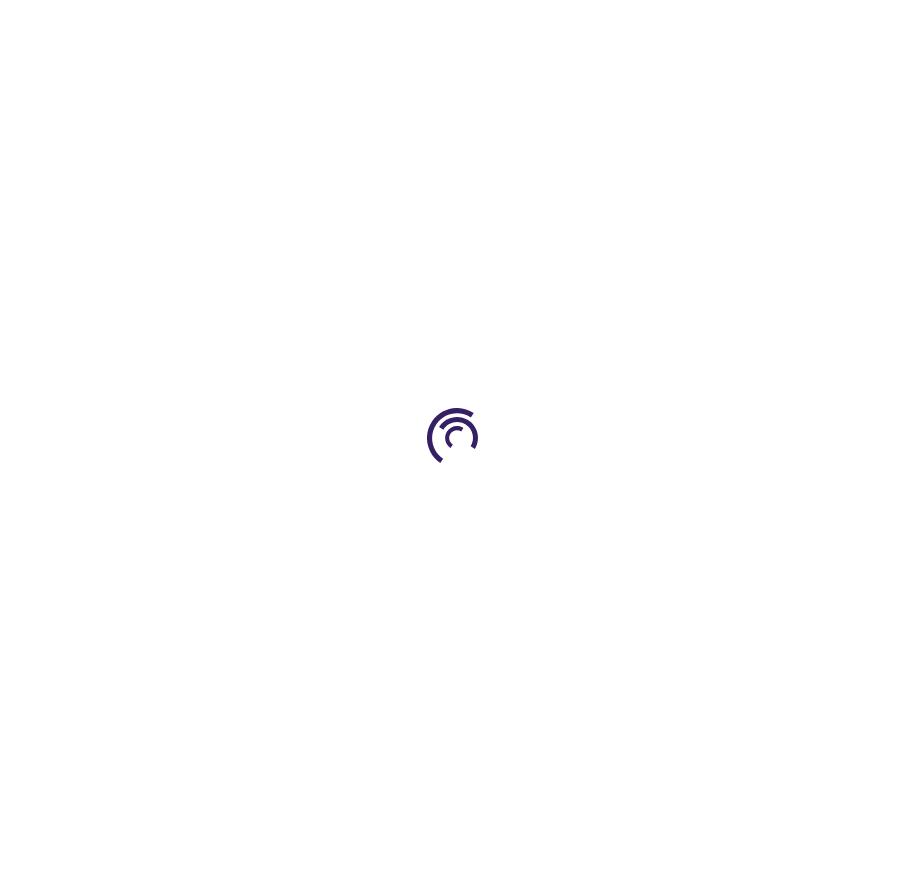 type on "0" 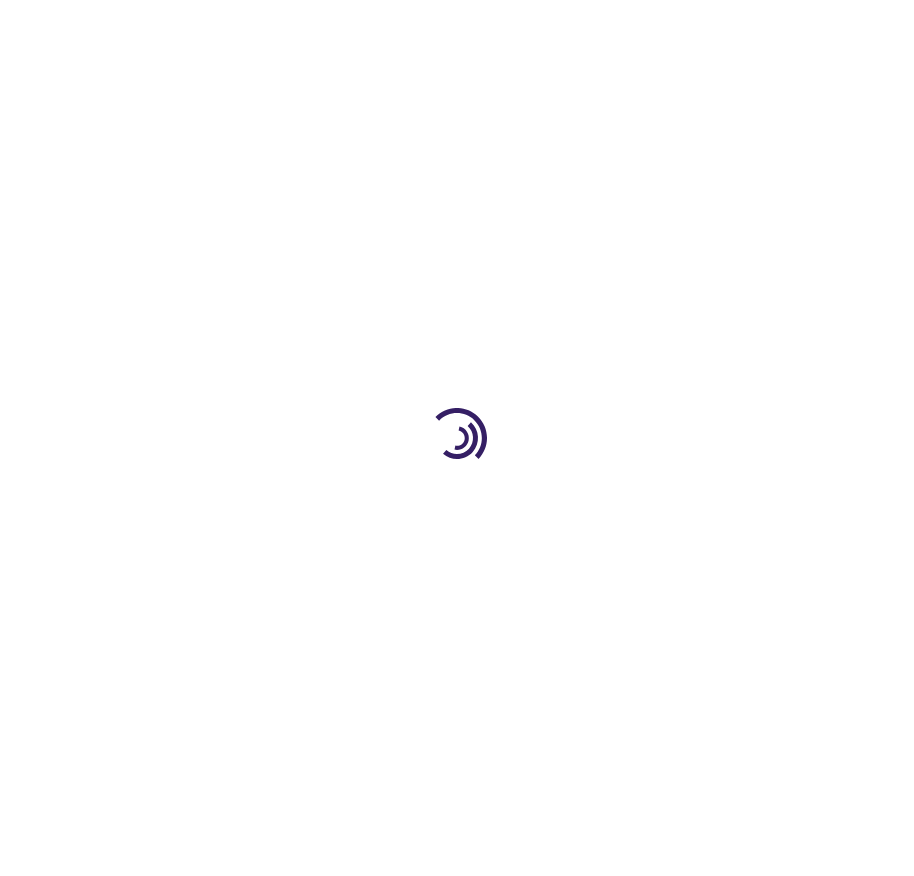 scroll, scrollTop: 0, scrollLeft: 0, axis: both 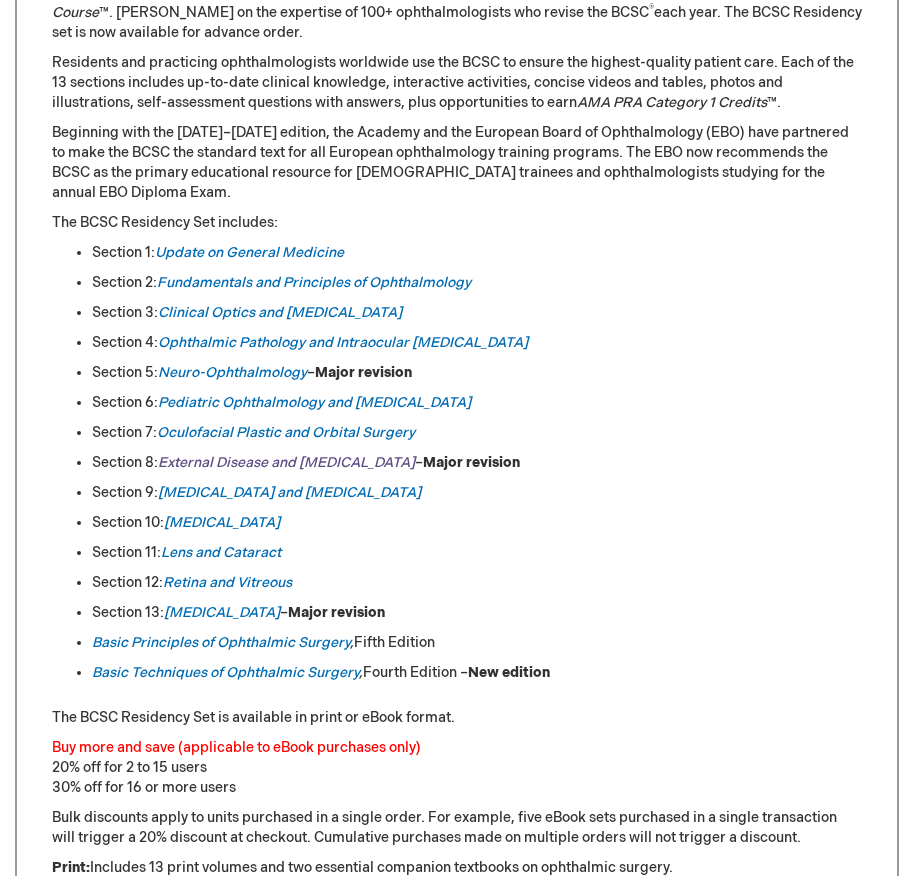 click on "External Disease and Cornea" at bounding box center [286, 462] 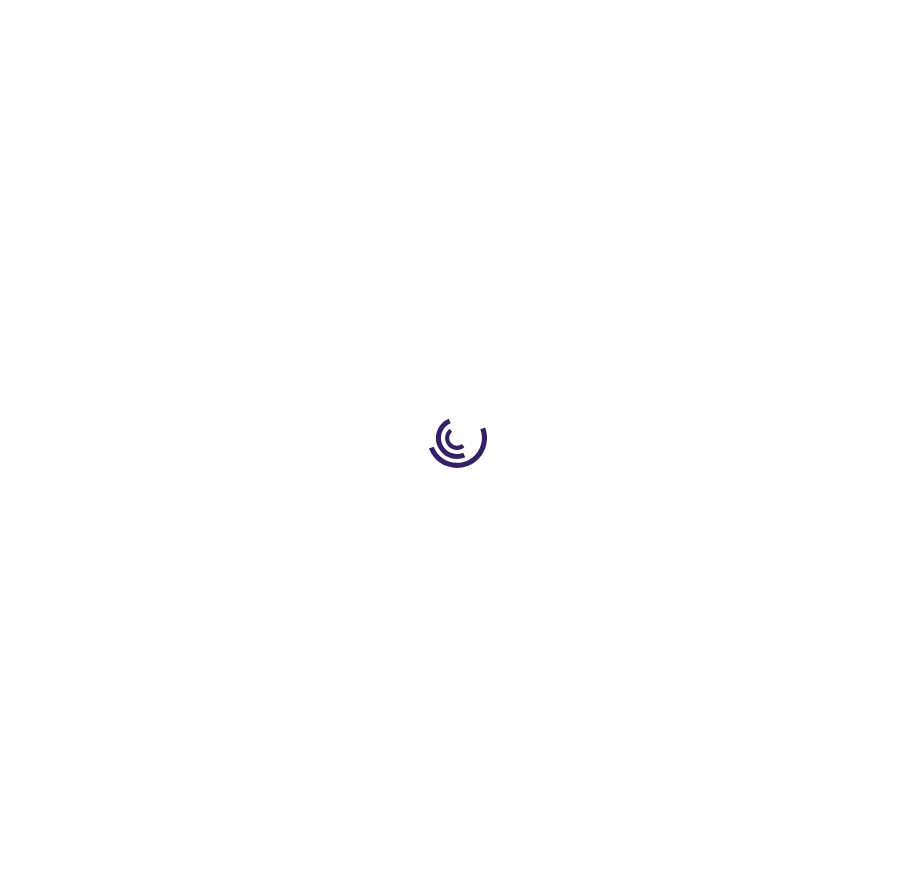 scroll, scrollTop: 0, scrollLeft: 0, axis: both 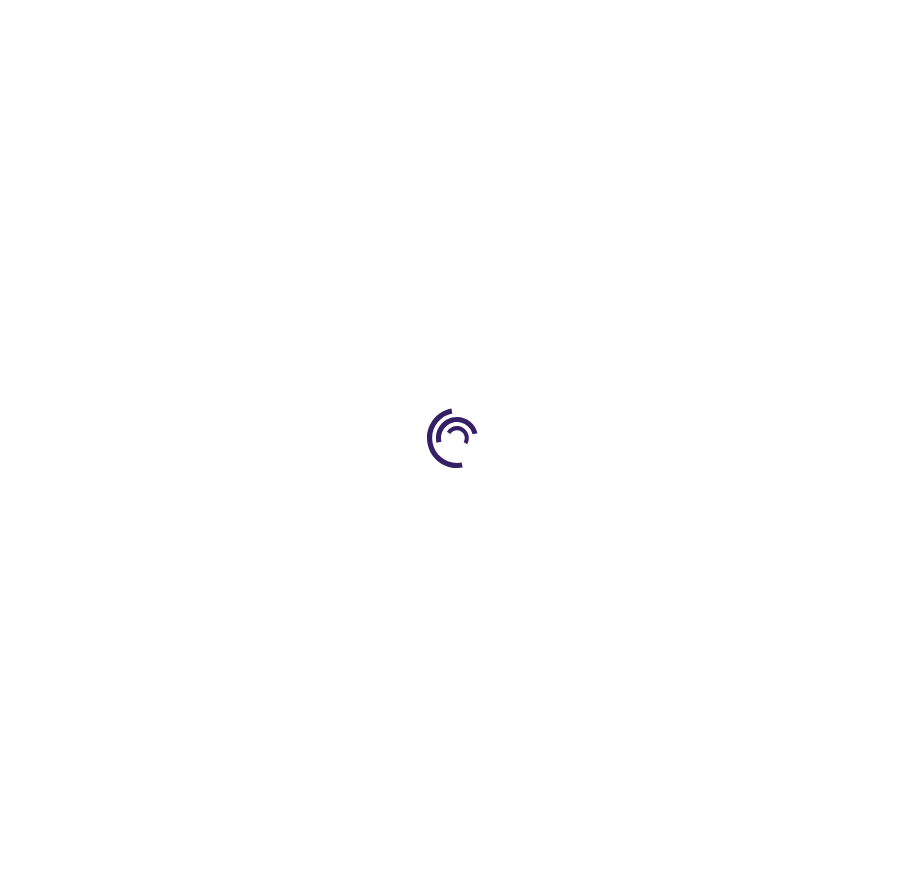type on "0" 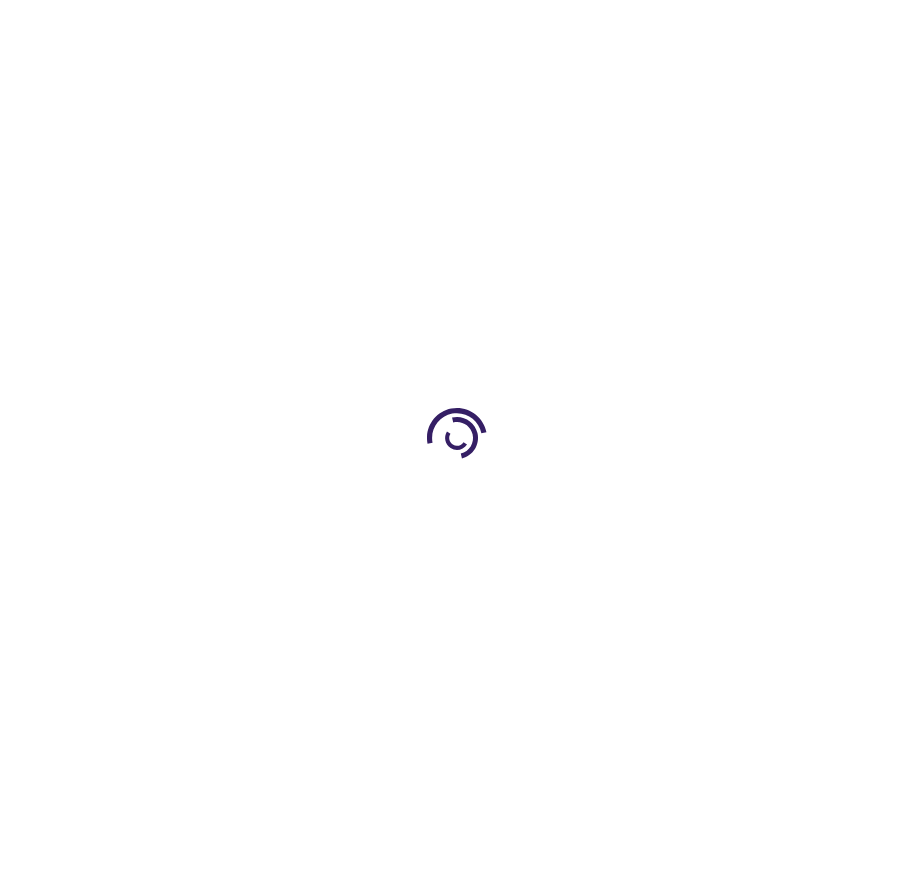 type on "0" 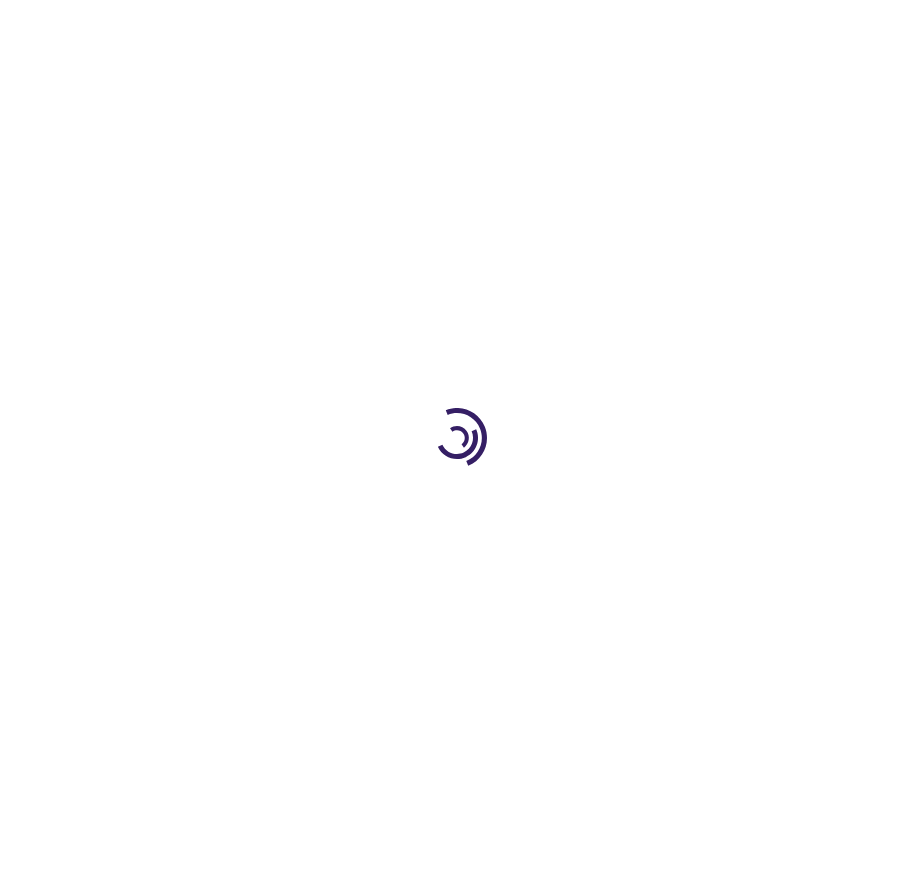 type on "0" 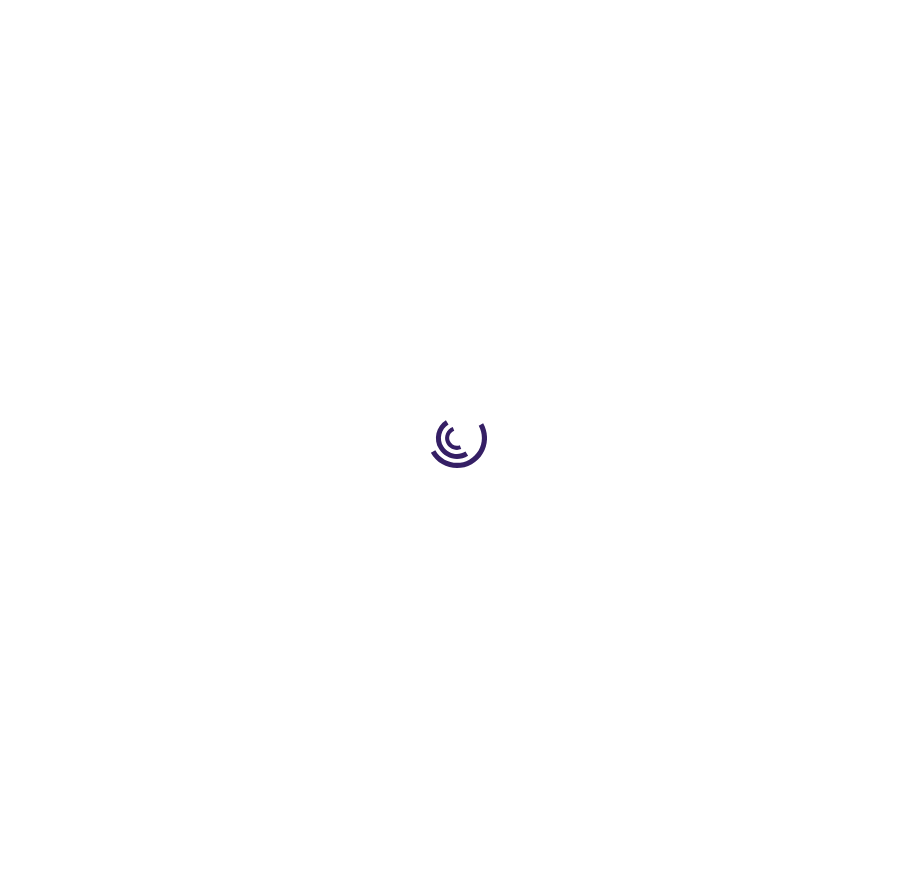 scroll, scrollTop: 0, scrollLeft: 0, axis: both 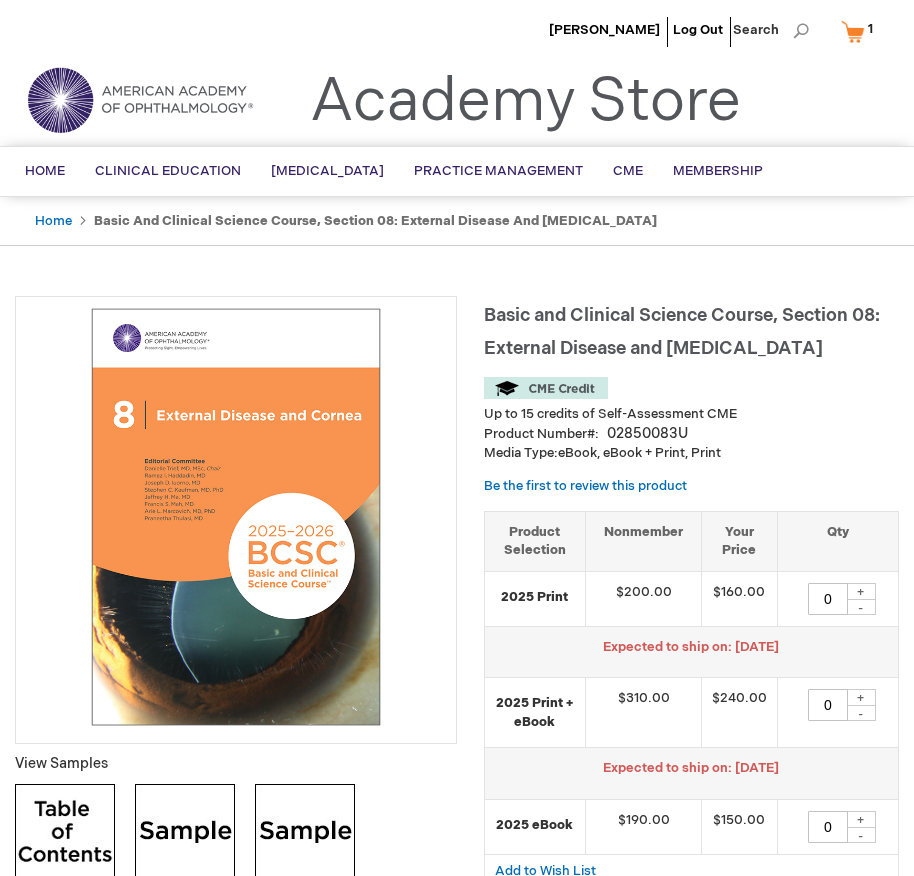 click on "+" at bounding box center (861, 697) 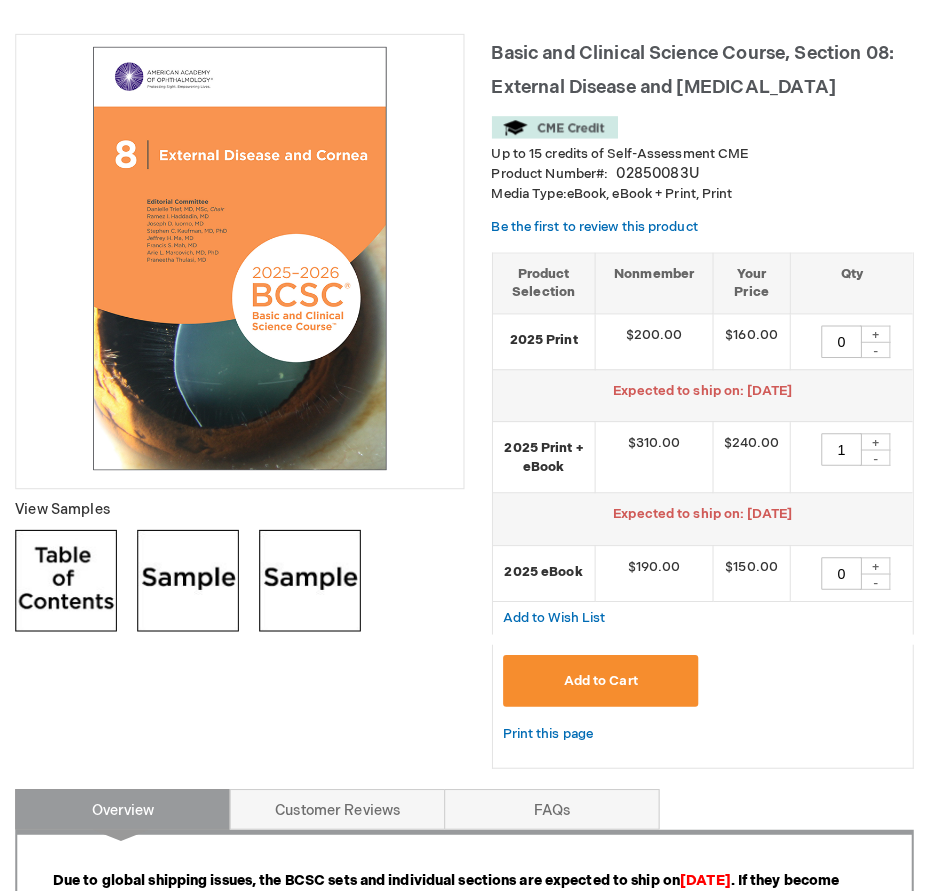 scroll, scrollTop: 300, scrollLeft: 0, axis: vertical 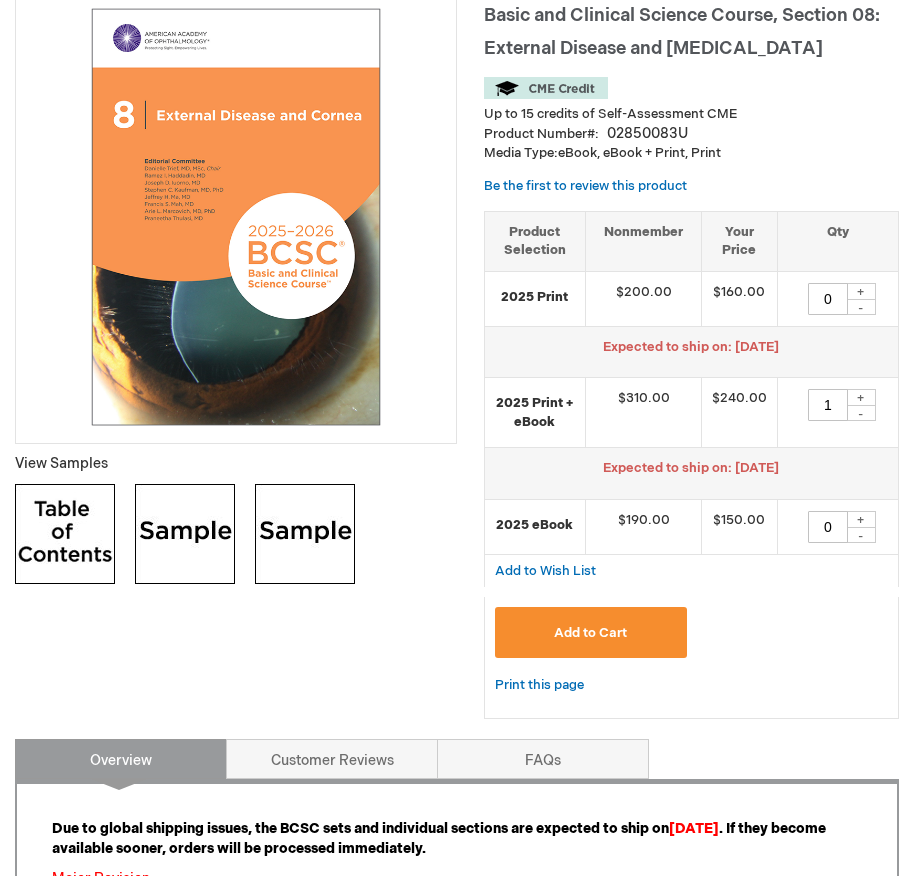 click on "Add to Cart" at bounding box center [590, 633] 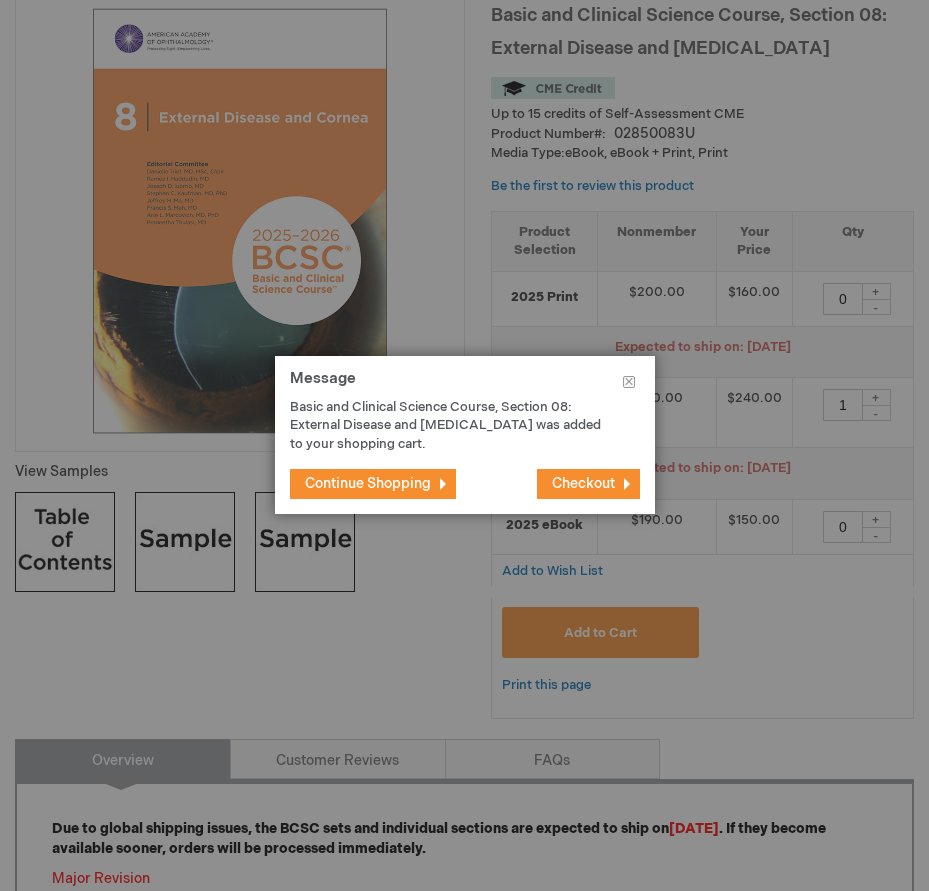click on "Checkout" at bounding box center (583, 483) 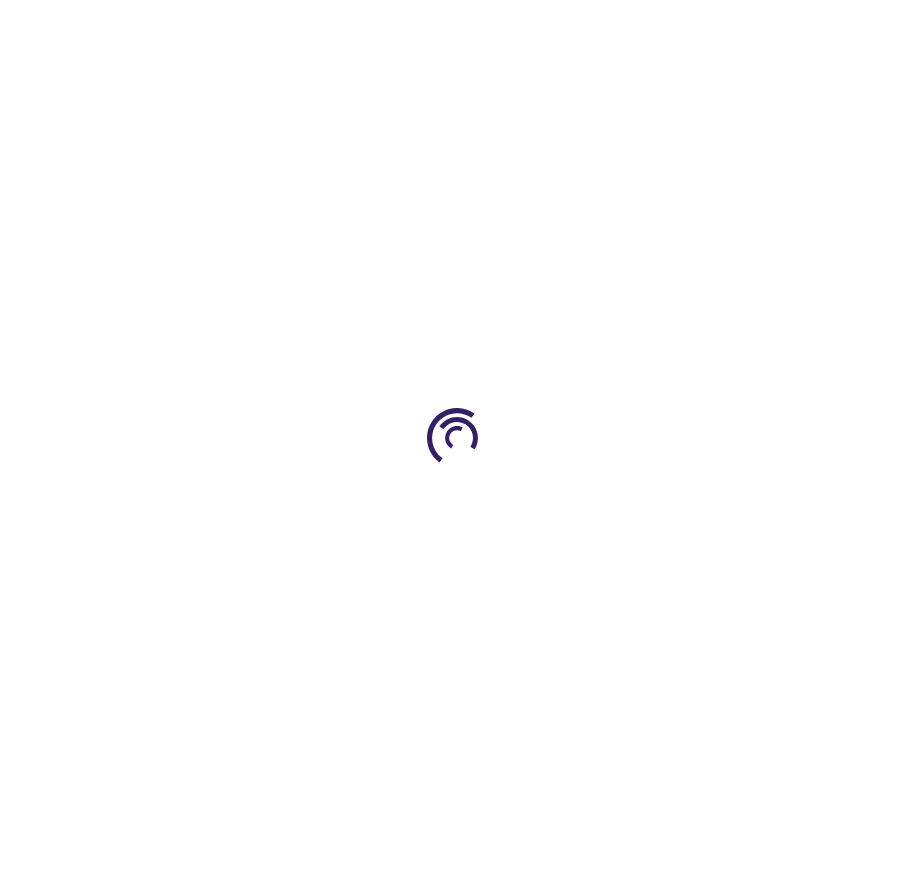 scroll, scrollTop: 0, scrollLeft: 0, axis: both 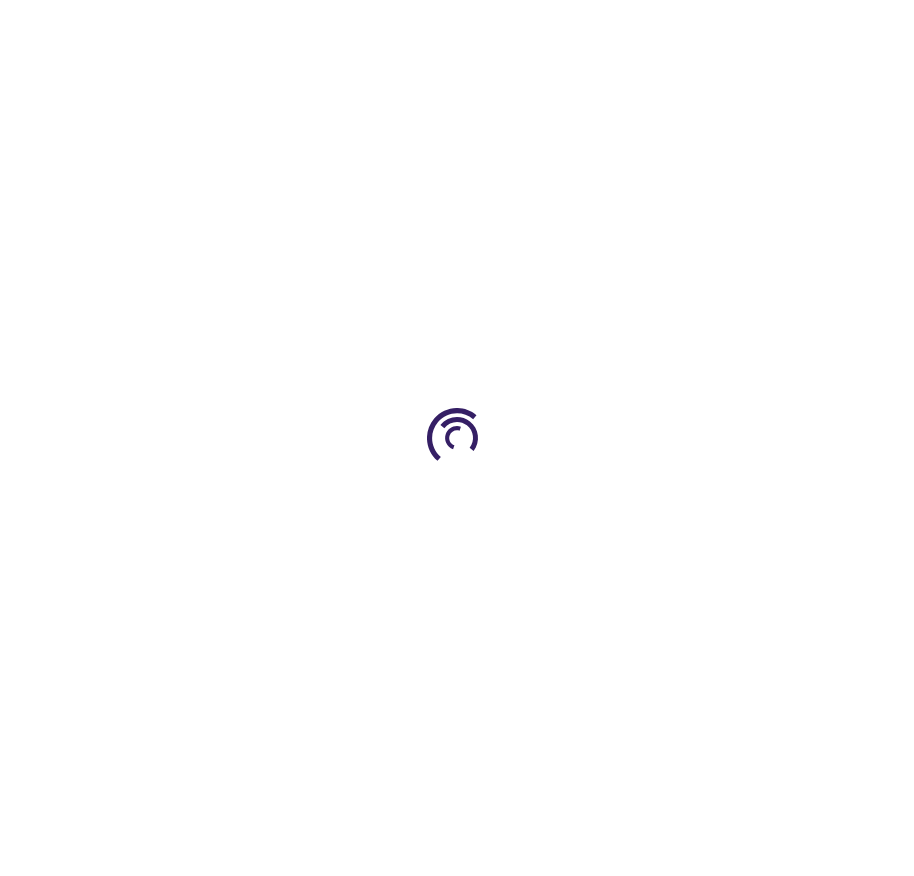 select on "US" 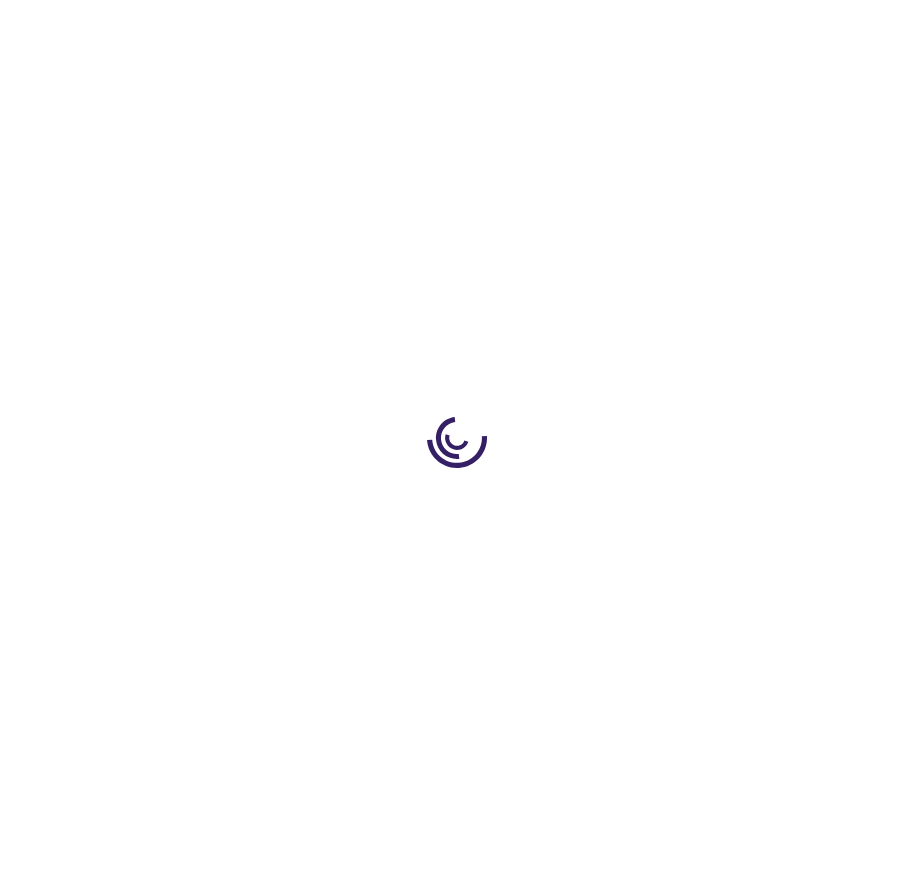 select on "63" 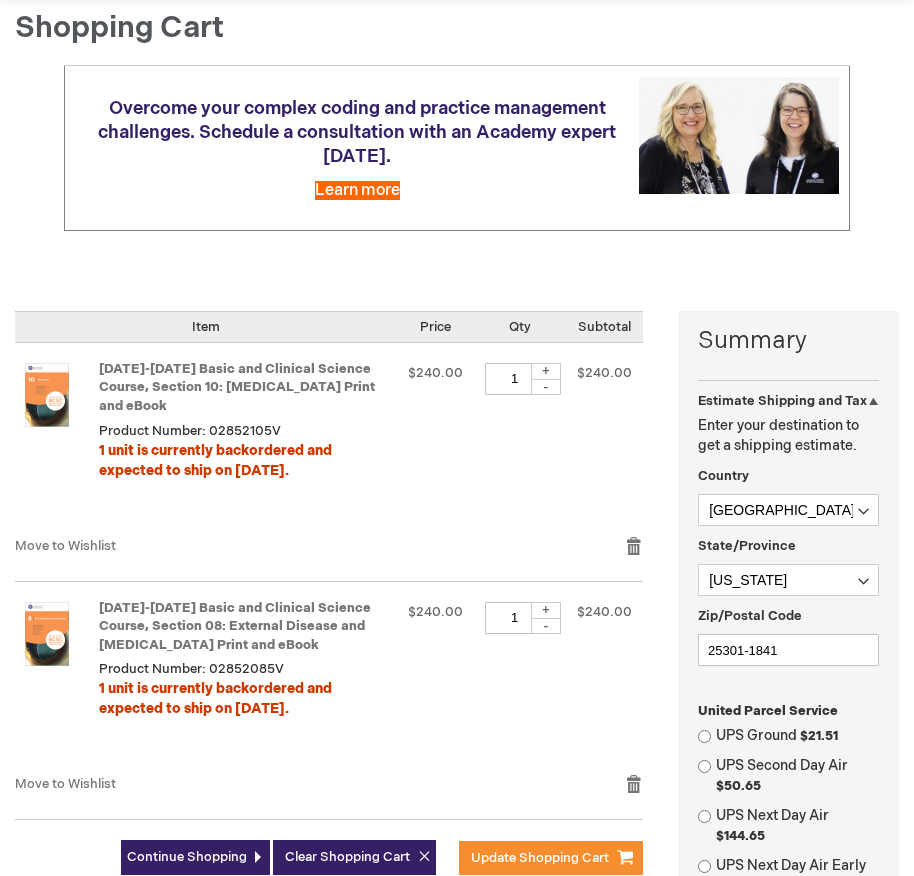 scroll, scrollTop: 300, scrollLeft: 0, axis: vertical 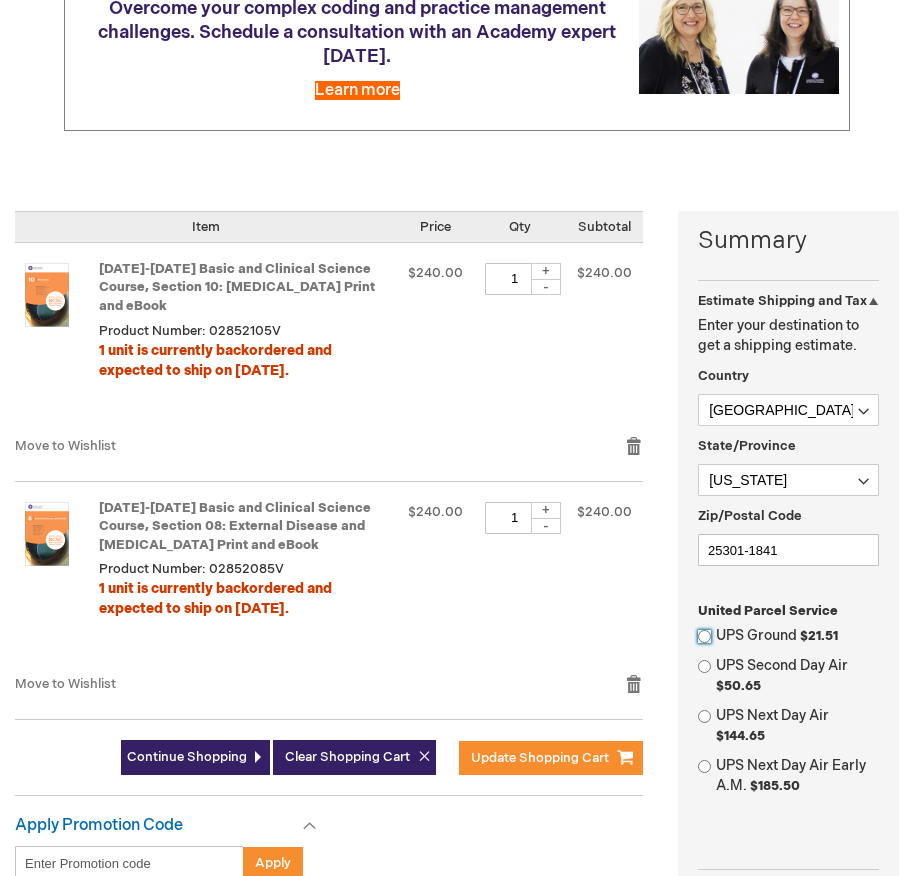 click on "UPS Ground
$21.51" at bounding box center [704, 636] 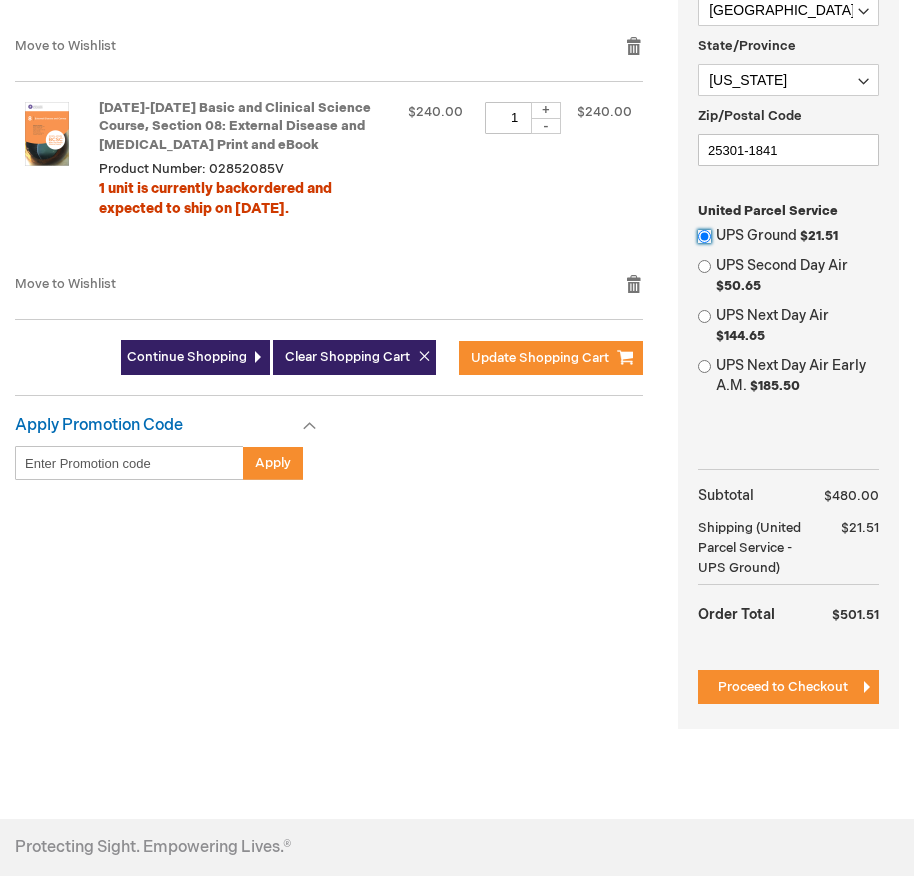 scroll, scrollTop: 800, scrollLeft: 0, axis: vertical 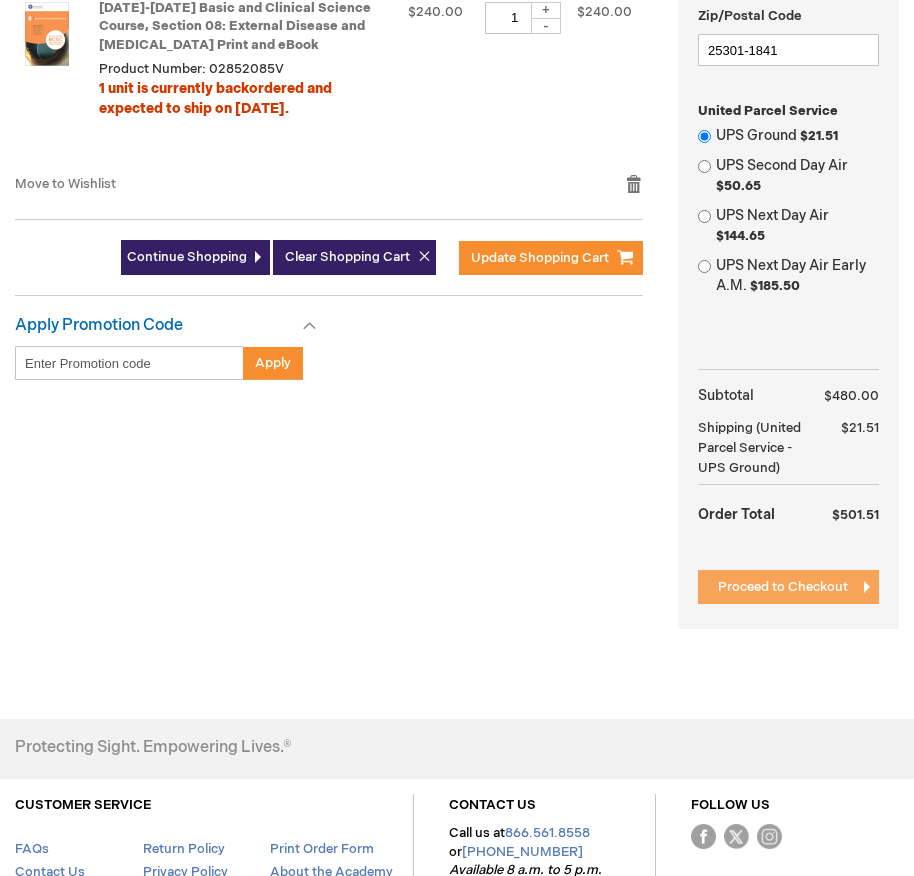 click on "Proceed to Checkout" at bounding box center [783, 587] 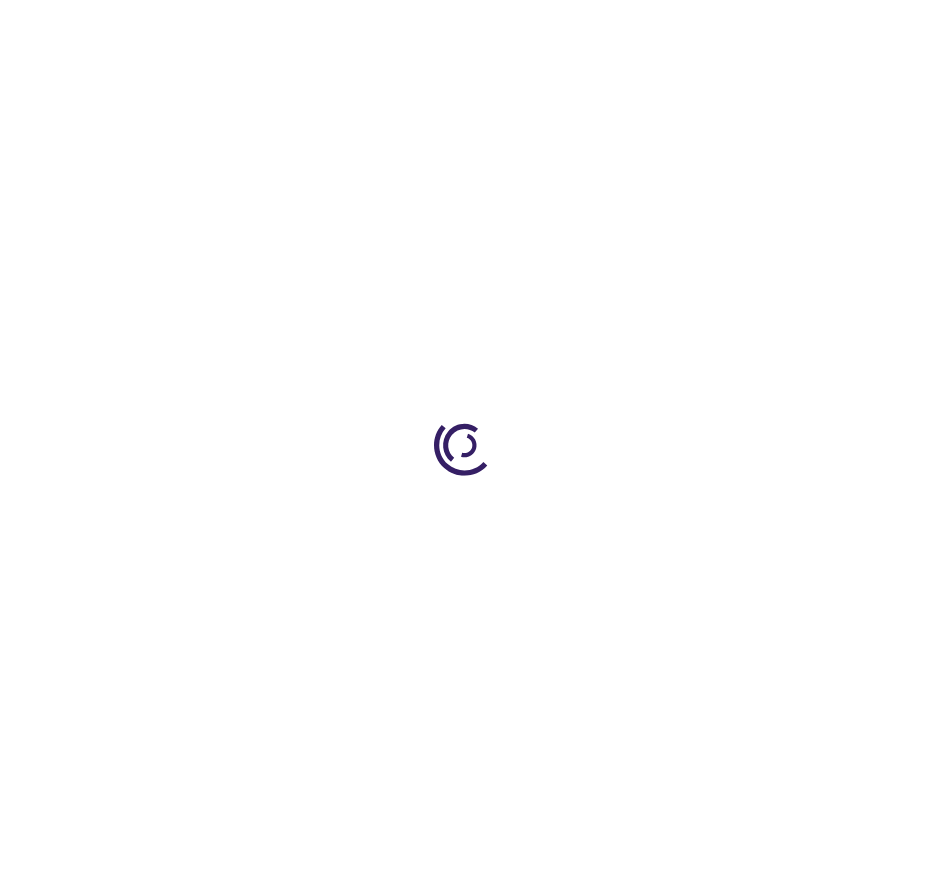 scroll, scrollTop: 0, scrollLeft: 0, axis: both 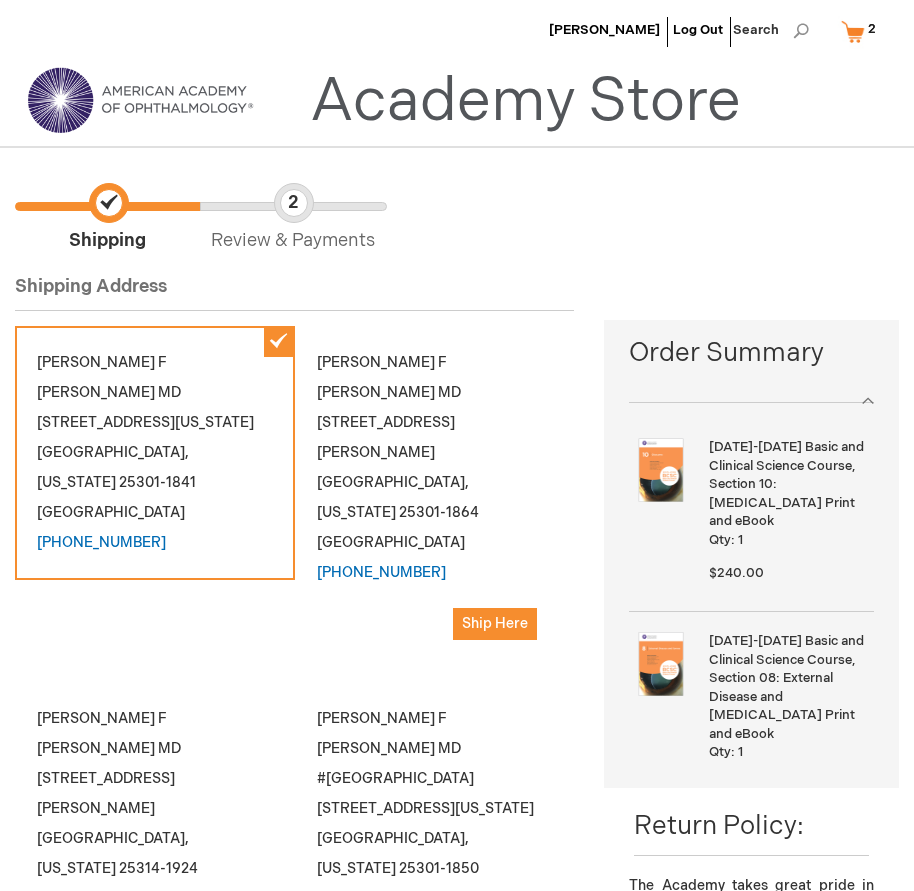 click on "[PERSON_NAME]   MD
[STREET_ADDRESS][PERSON_NAME][US_STATE]
[PHONE_NUMBER]
Ship Here" at bounding box center (435, 494) 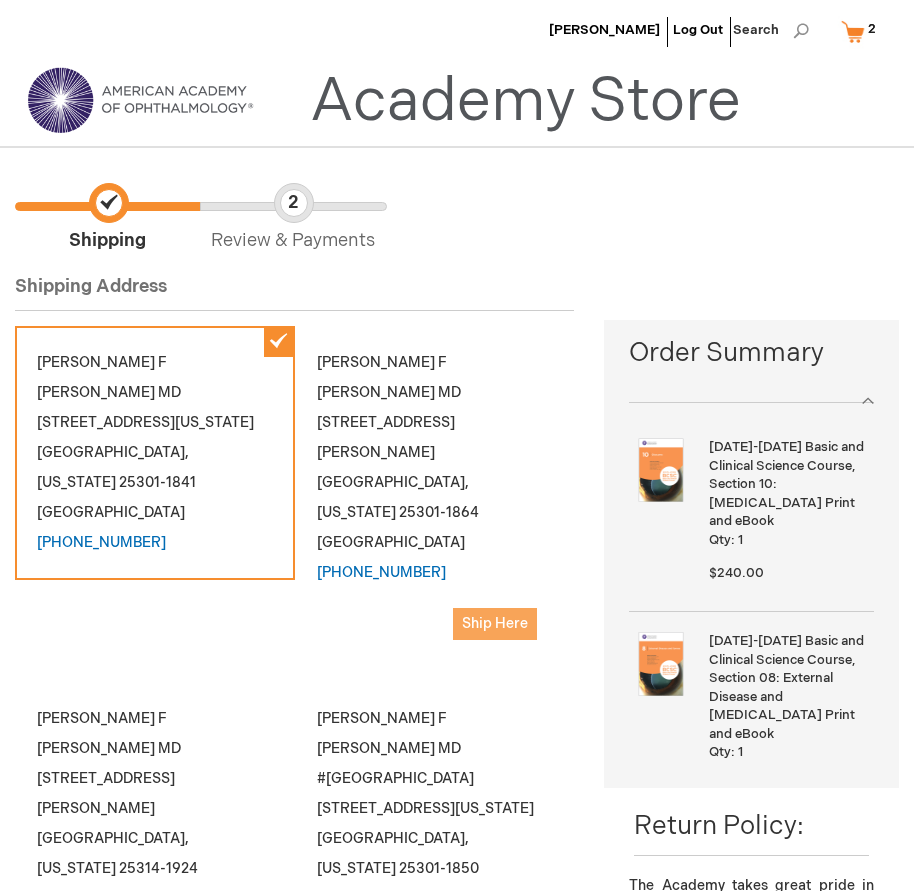 click on "Ship Here" at bounding box center (495, 623) 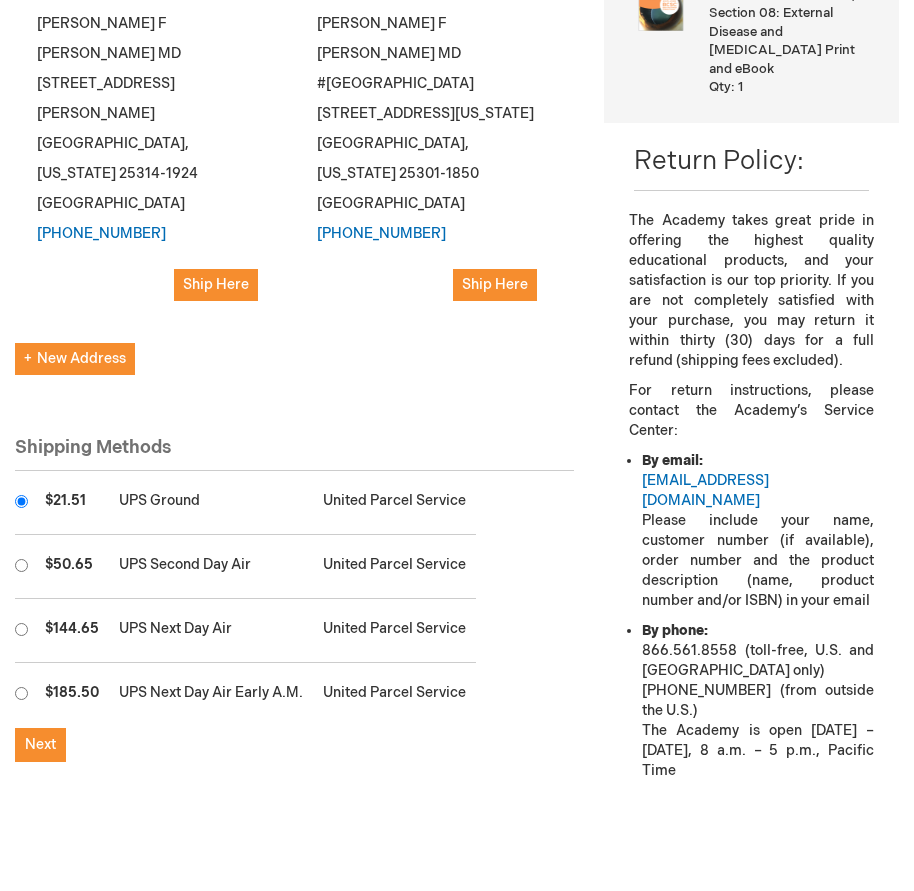 scroll, scrollTop: 700, scrollLeft: 0, axis: vertical 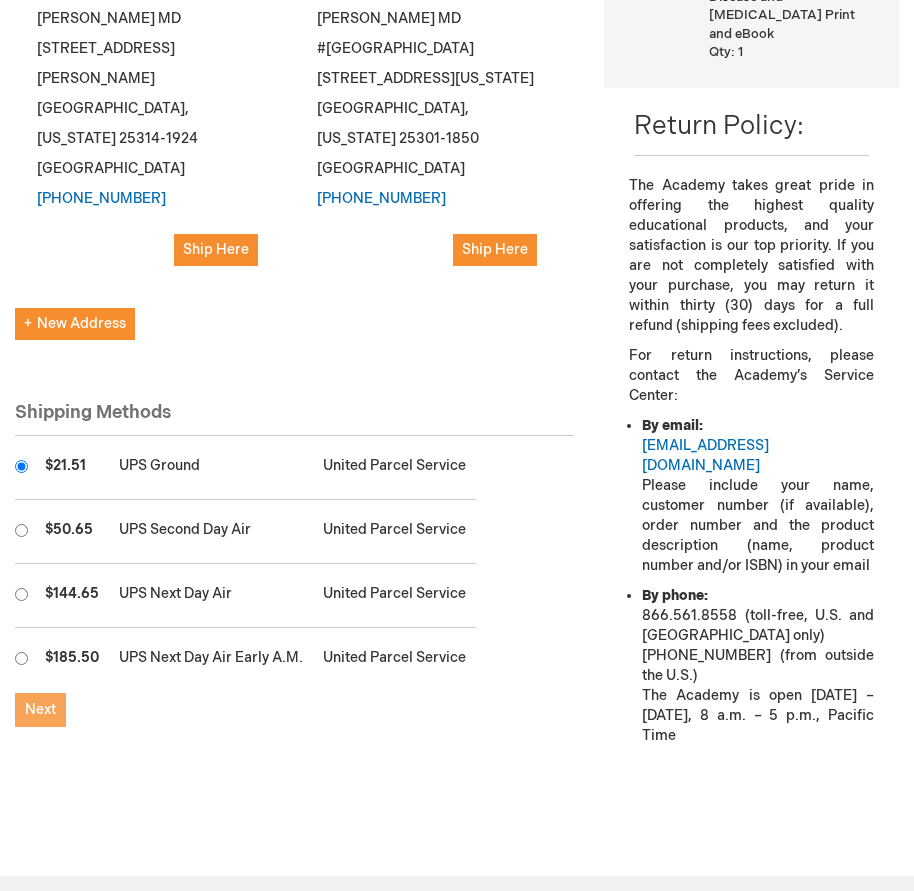 click on "Next" at bounding box center (40, 709) 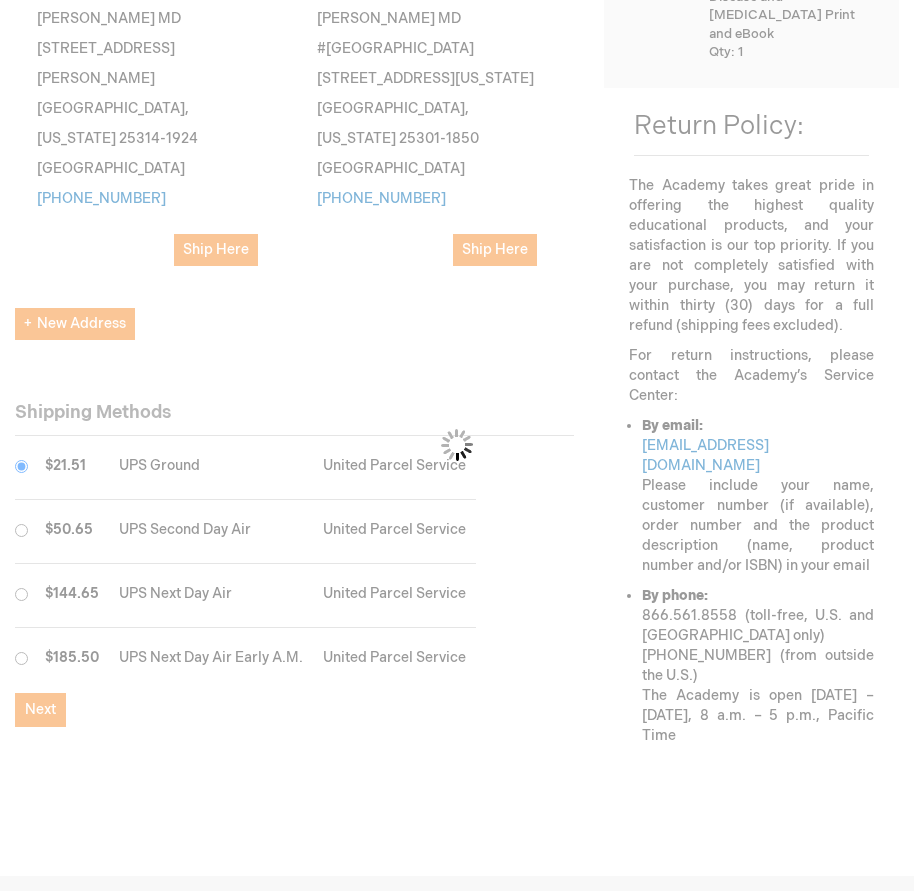 scroll, scrollTop: 0, scrollLeft: 0, axis: both 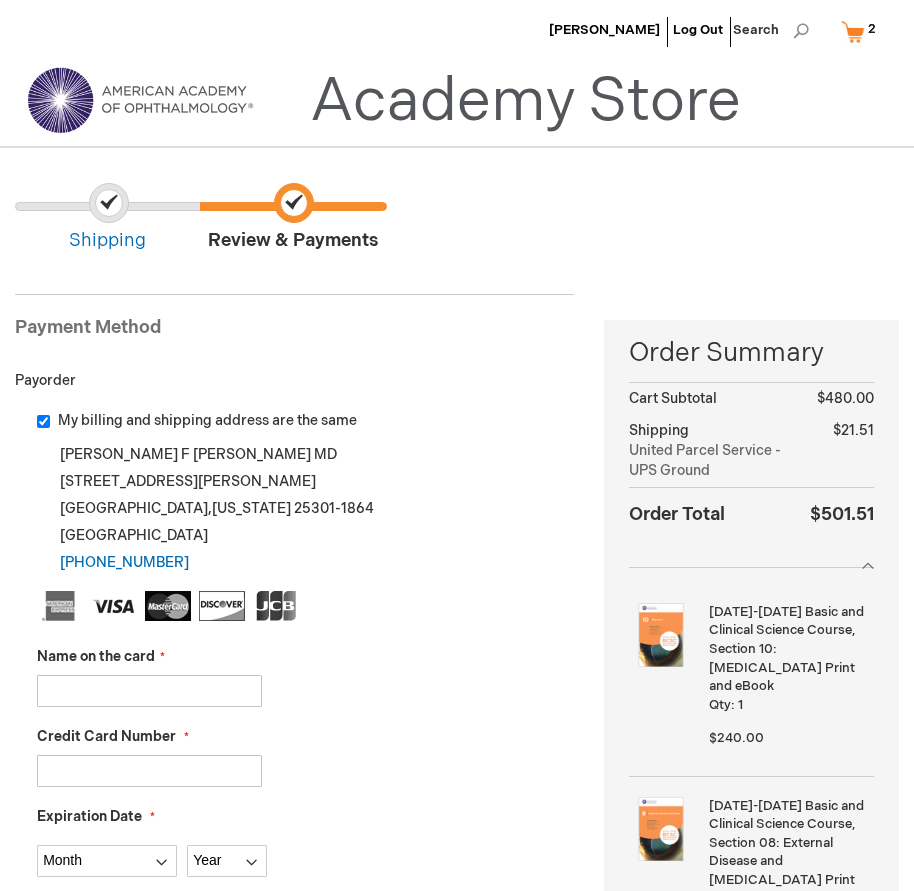 click on "Name on the card" at bounding box center (149, 691) 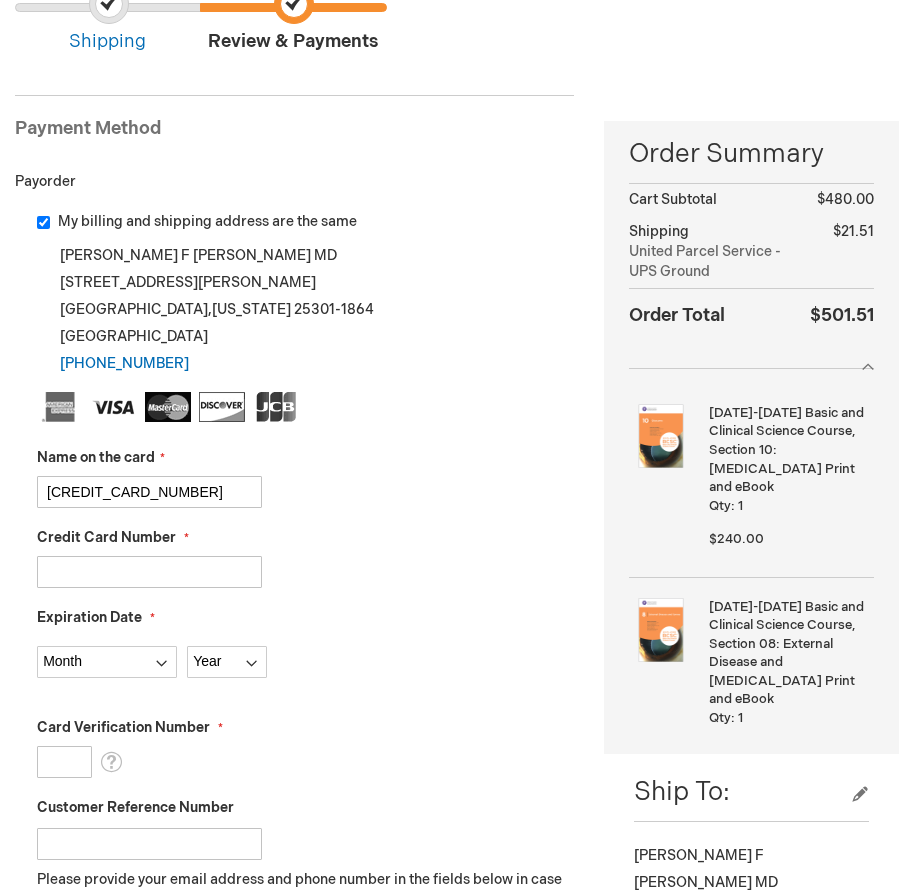 scroll, scrollTop: 200, scrollLeft: 0, axis: vertical 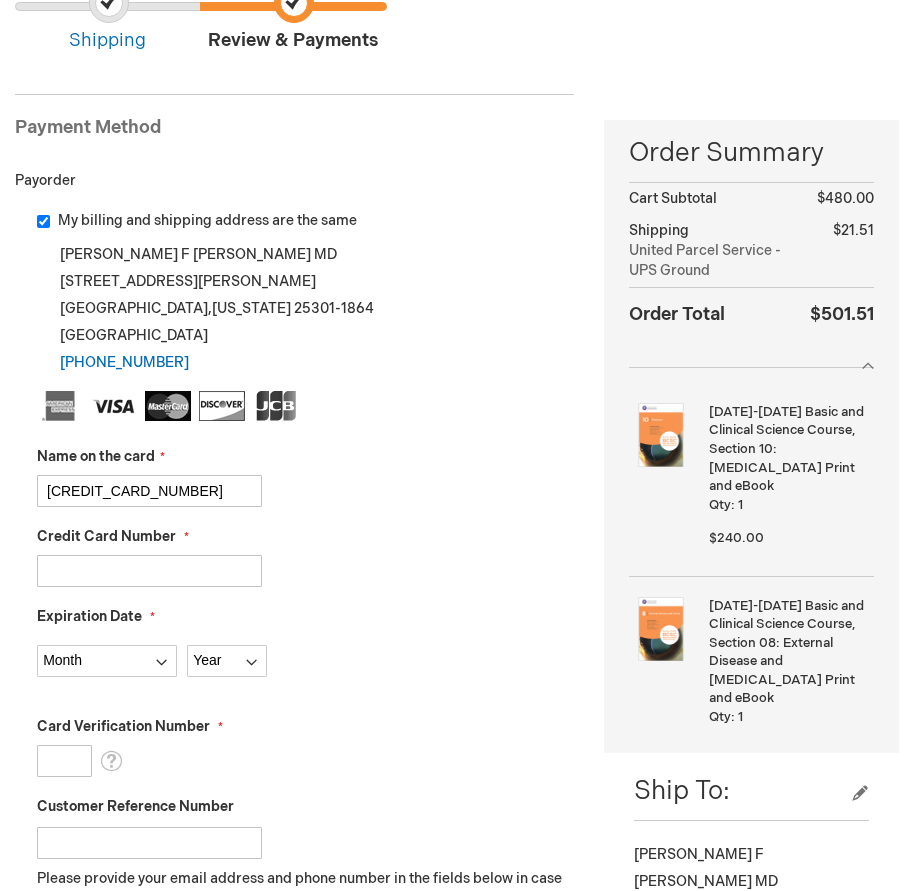 drag, startPoint x: 177, startPoint y: 489, endPoint x: -265, endPoint y: 621, distance: 461.2895 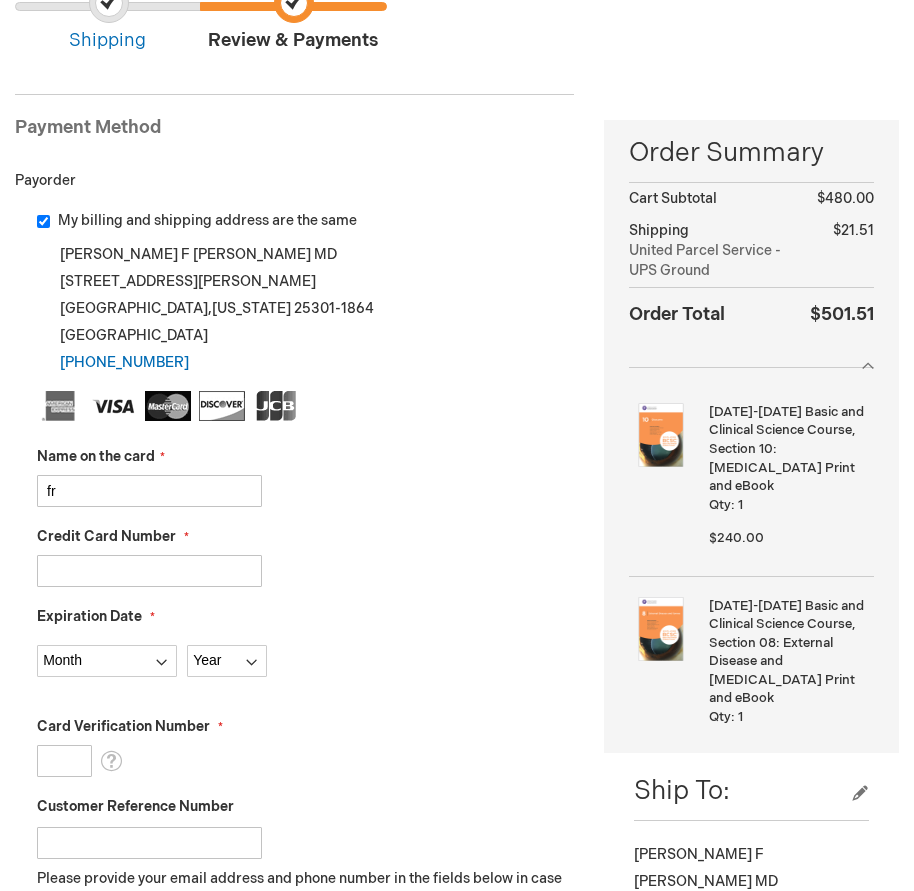 type on "f" 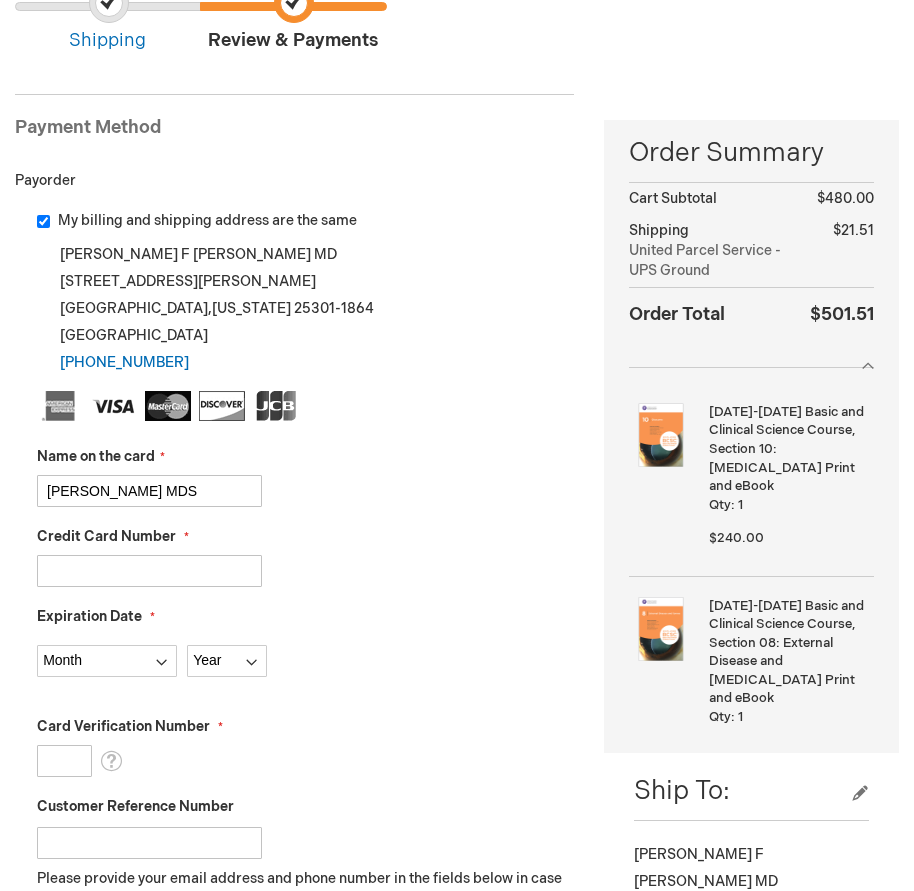 type on "FRANCKE NUNLEY MDS" 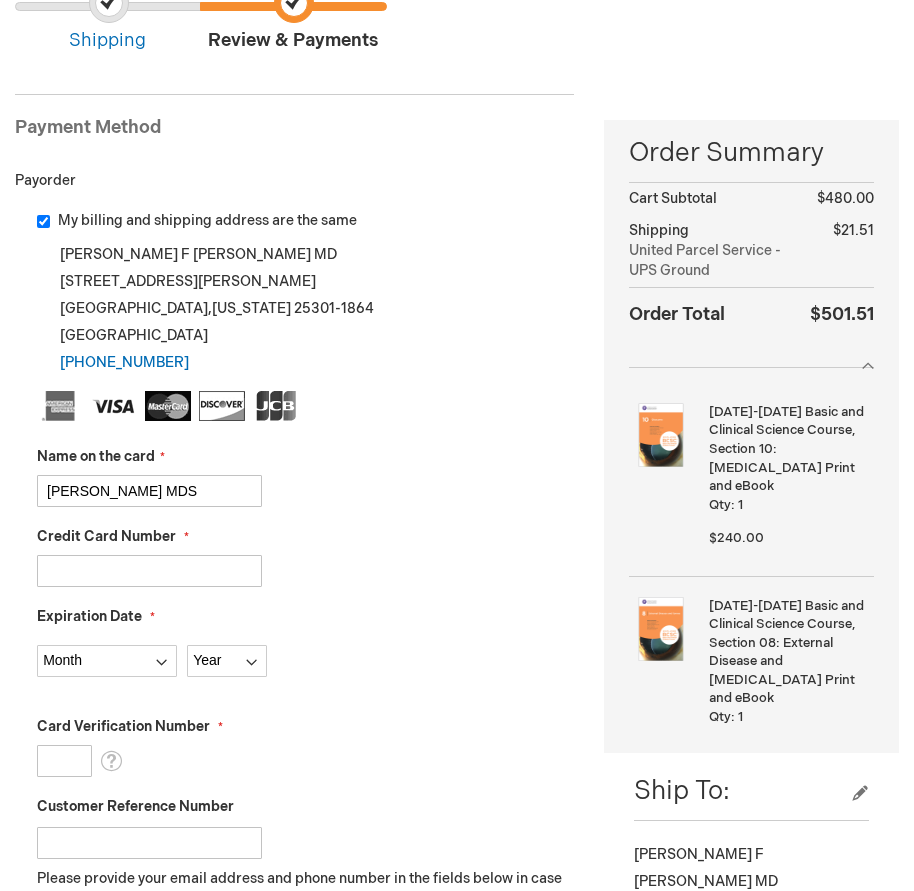 click on "Credit Card Number" at bounding box center (149, 571) 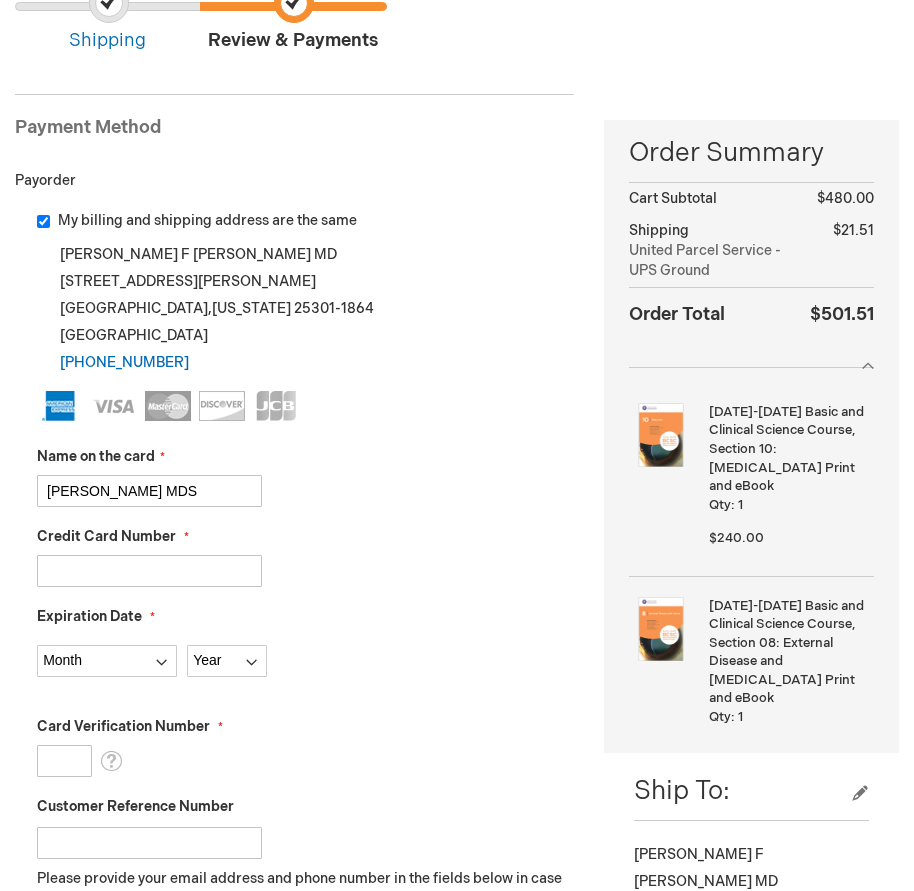 type on "379236205111001" 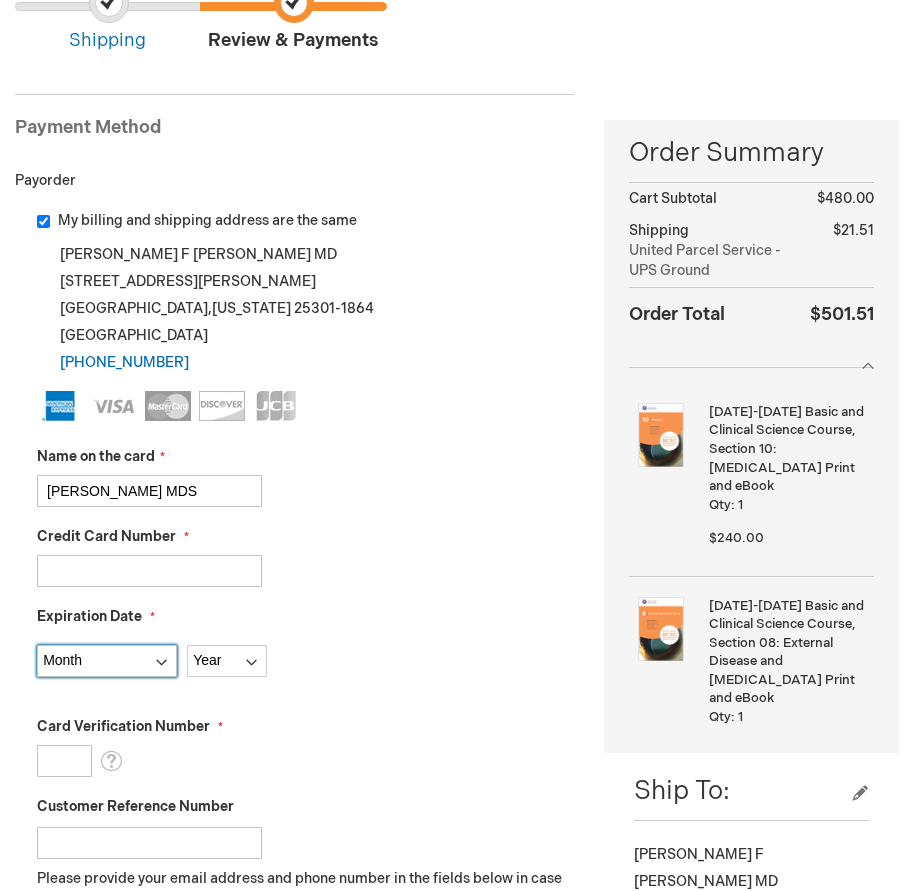 click on "Month 01 - January 02 - February 03 - March 04 - April 05 - May 06 - June 07 - July 08 - August 09 - September 10 - October 11 - November 12 - December" at bounding box center [107, 661] 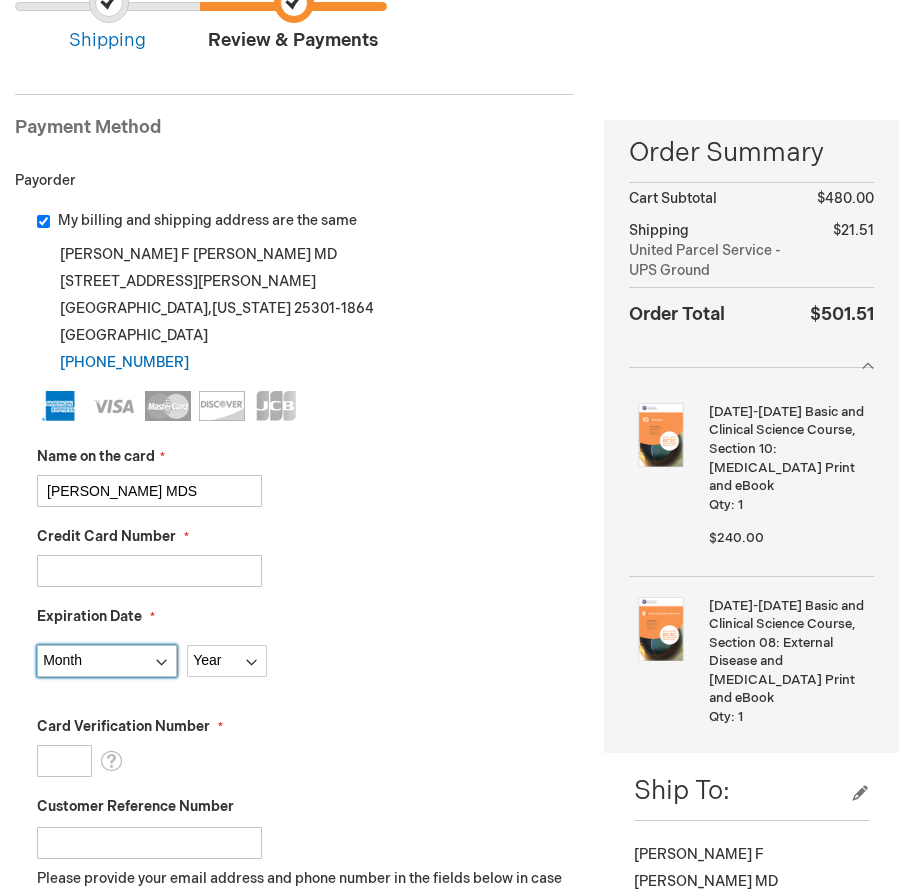 select on "1" 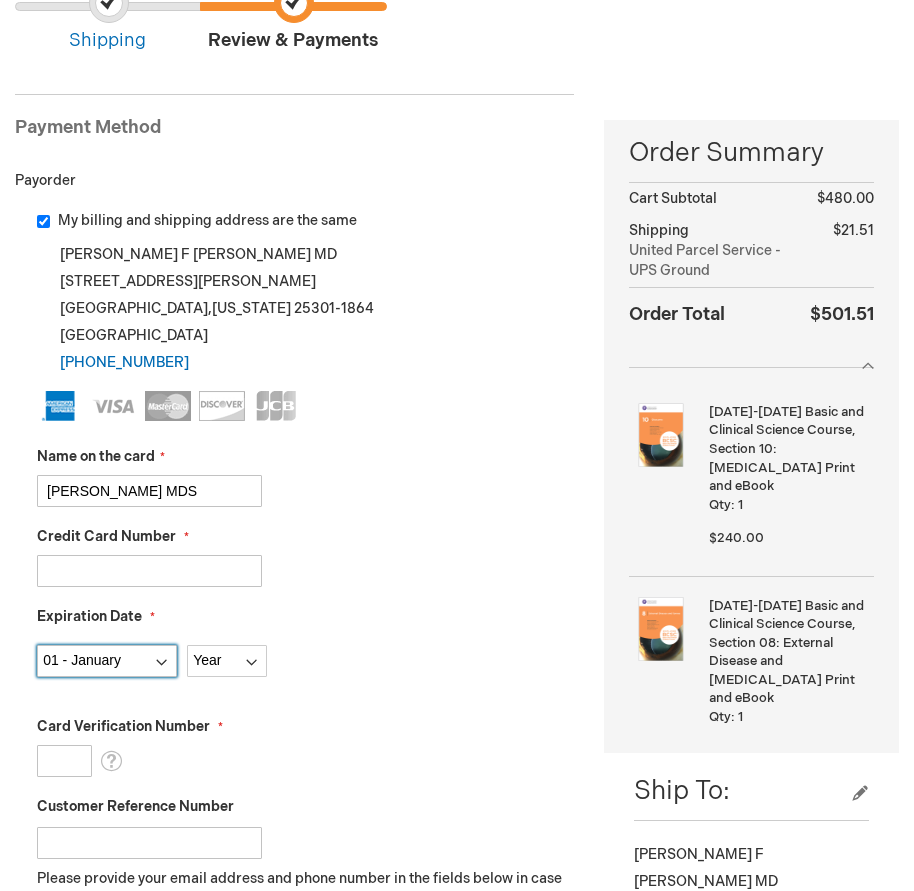 click on "Month 01 - January 02 - February 03 - March 04 - April 05 - May 06 - June 07 - July 08 - August 09 - September 10 - October 11 - November 12 - December" at bounding box center [107, 661] 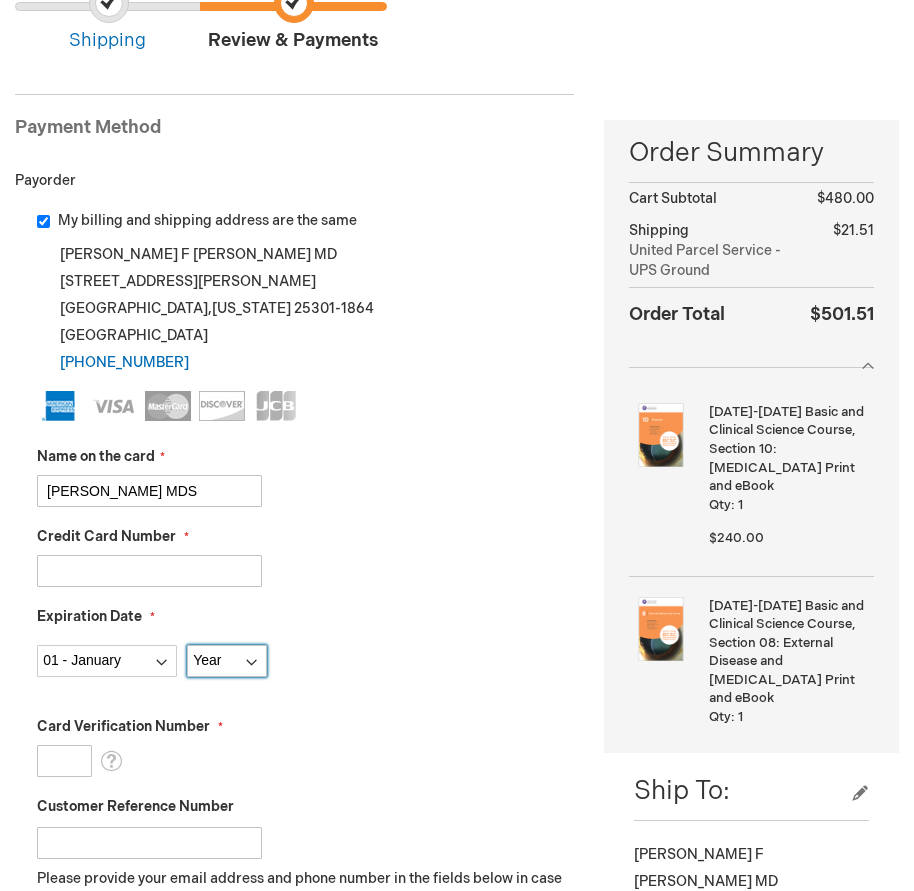 click on "Year 2025 2026 2027 2028 2029 2030 2031 2032 2033 2034 2035" at bounding box center [227, 661] 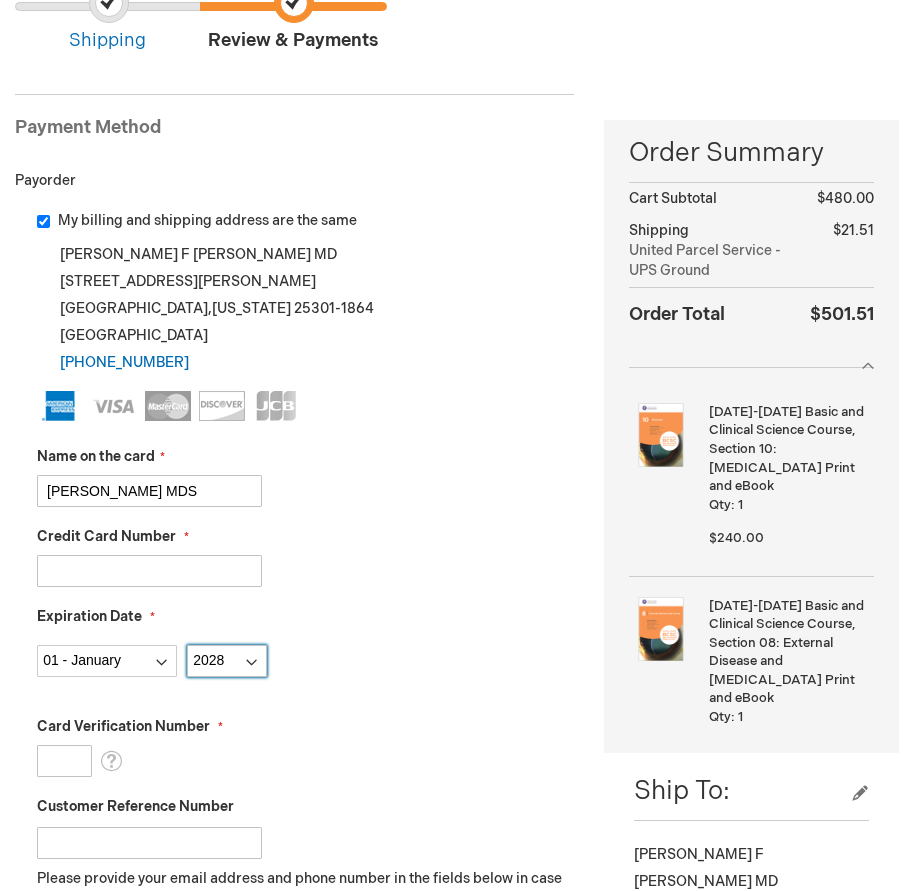 click on "Year 2025 2026 2027 2028 2029 2030 2031 2032 2033 2034 2035" at bounding box center [227, 661] 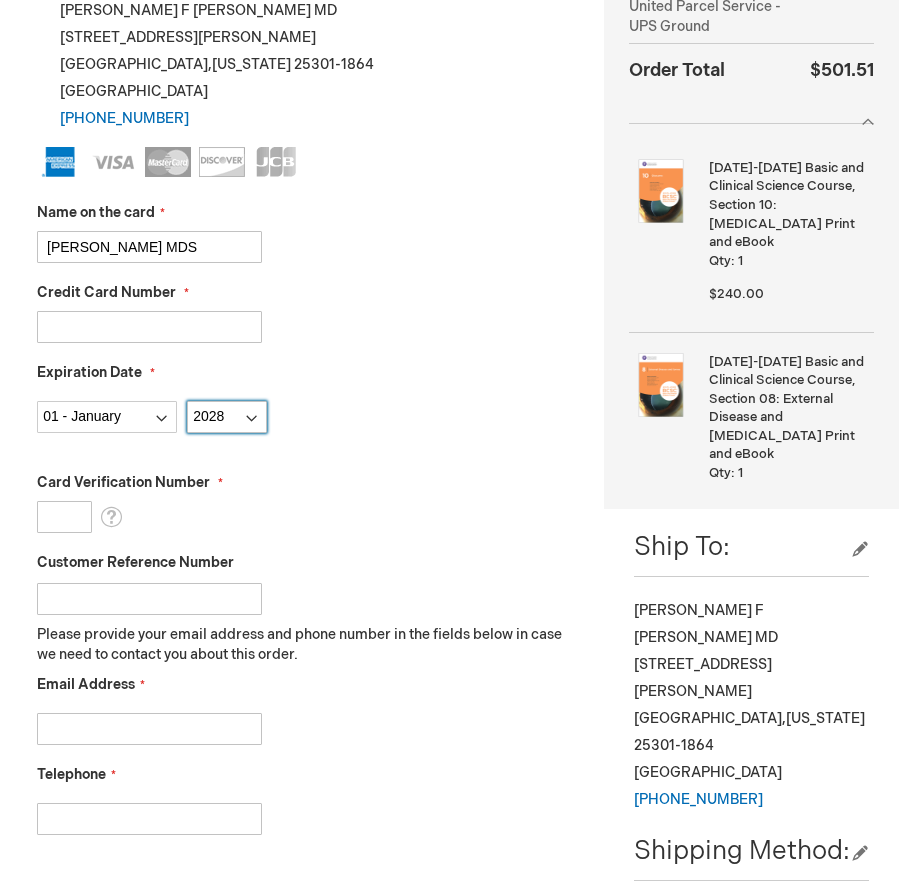 scroll, scrollTop: 500, scrollLeft: 0, axis: vertical 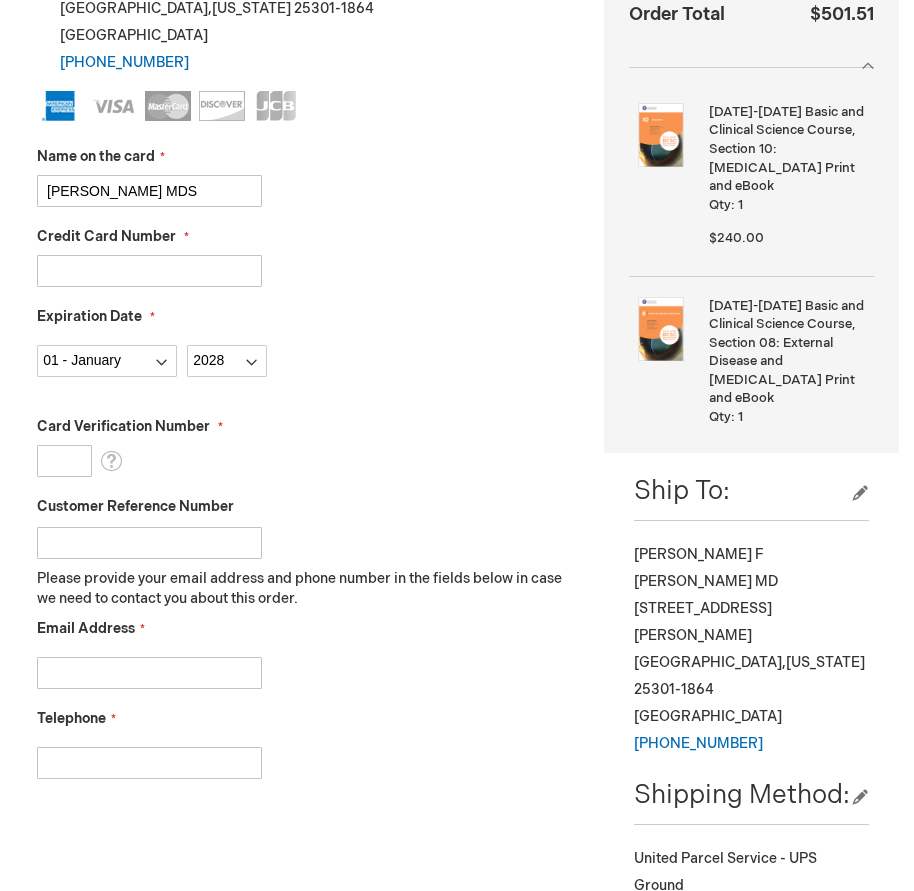 click on "Card Verification Number" at bounding box center (64, 461) 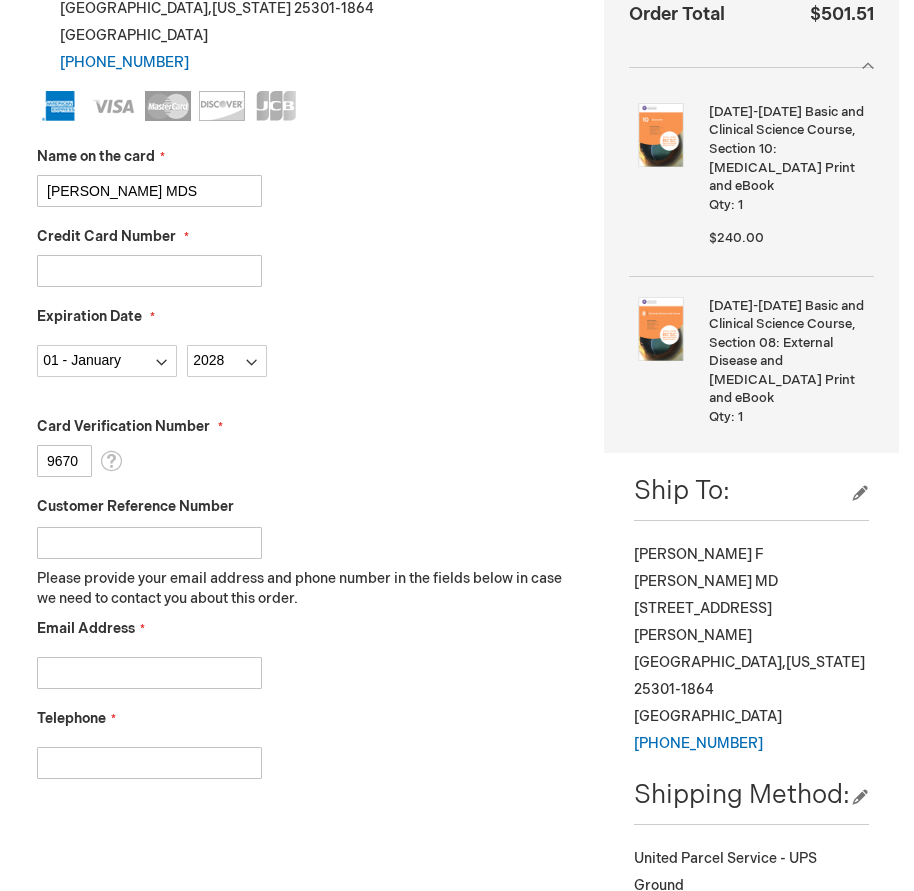 type on "9670" 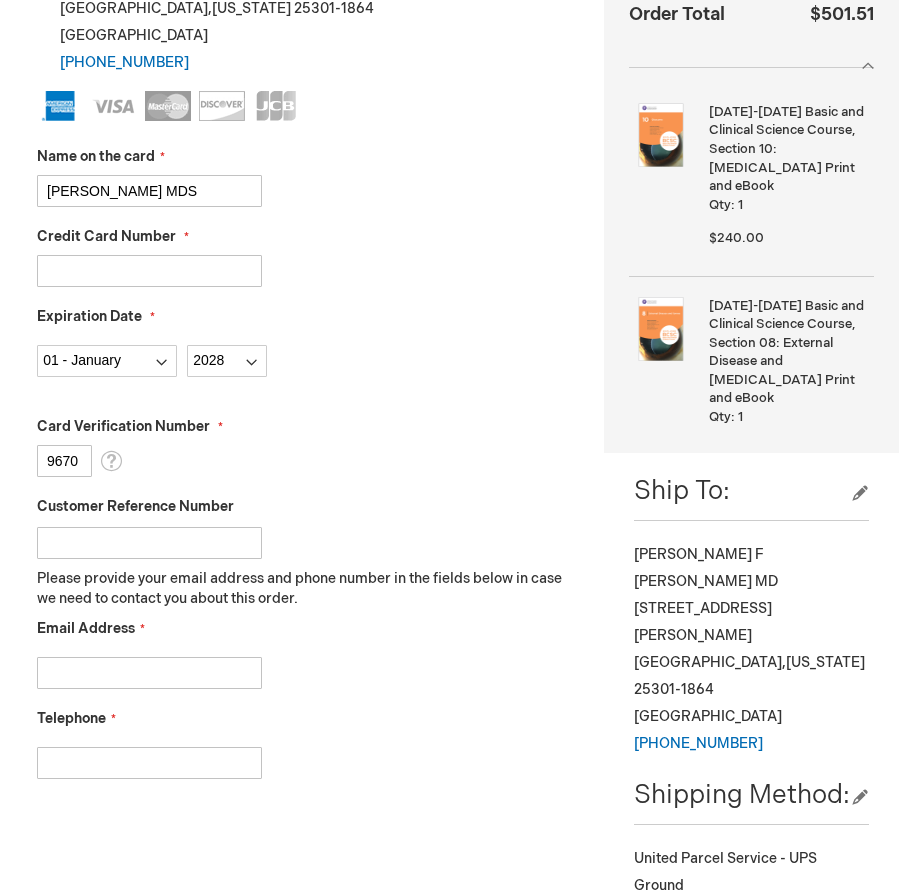 click on "Customer Reference Number" at bounding box center (149, 543) 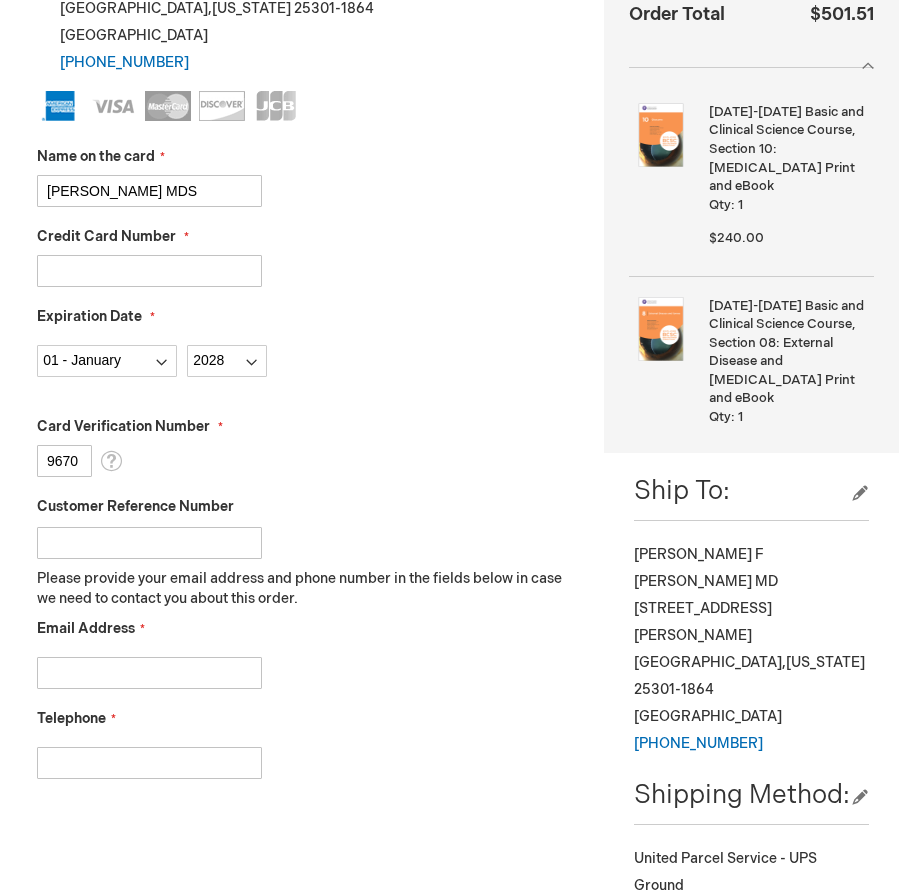click on "Email Address" at bounding box center [149, 673] 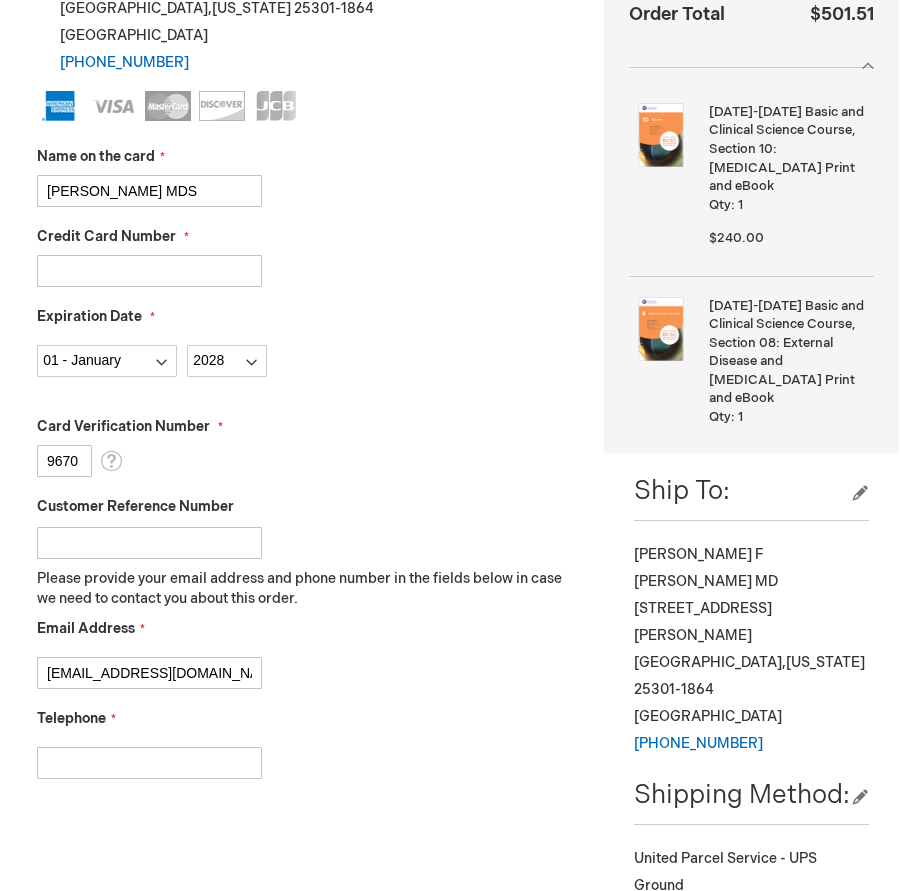 scroll, scrollTop: 600, scrollLeft: 0, axis: vertical 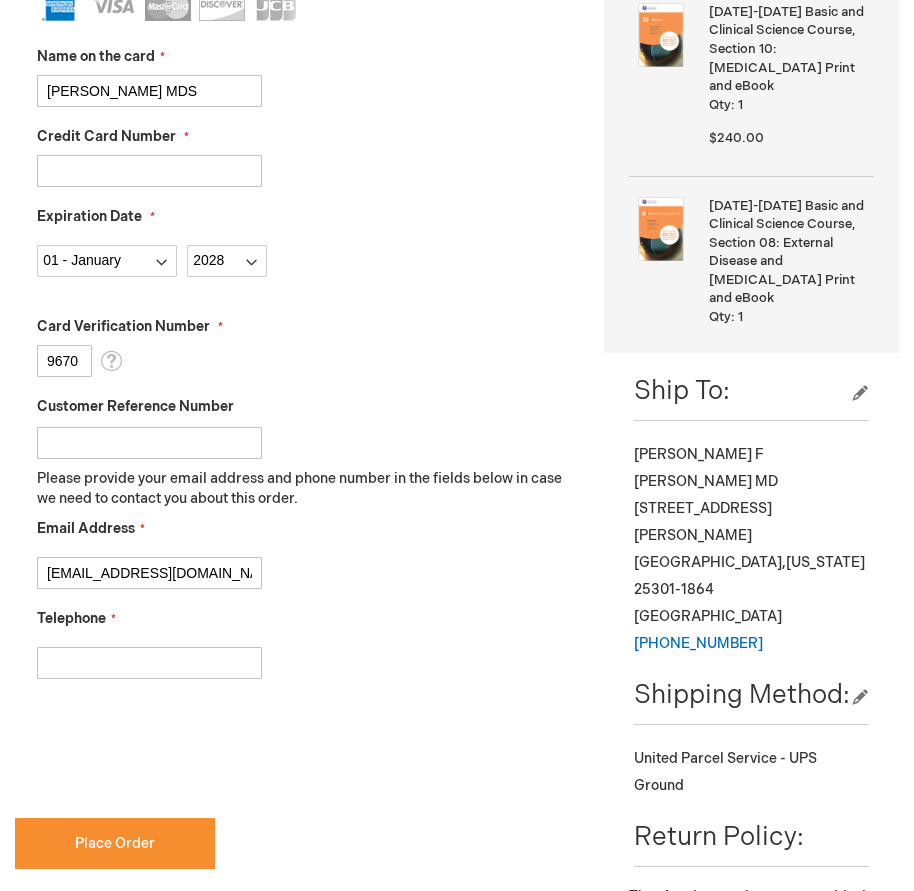 type on "pfffrancke@gmail.com" 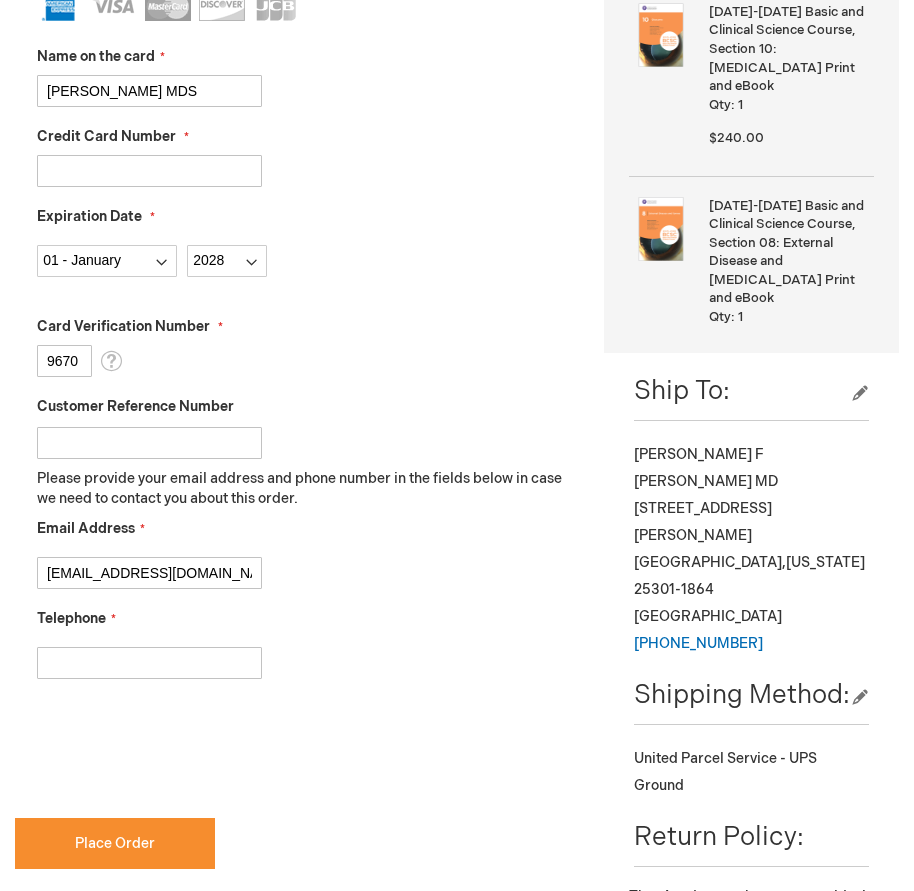 click on "Telephone" at bounding box center (149, 663) 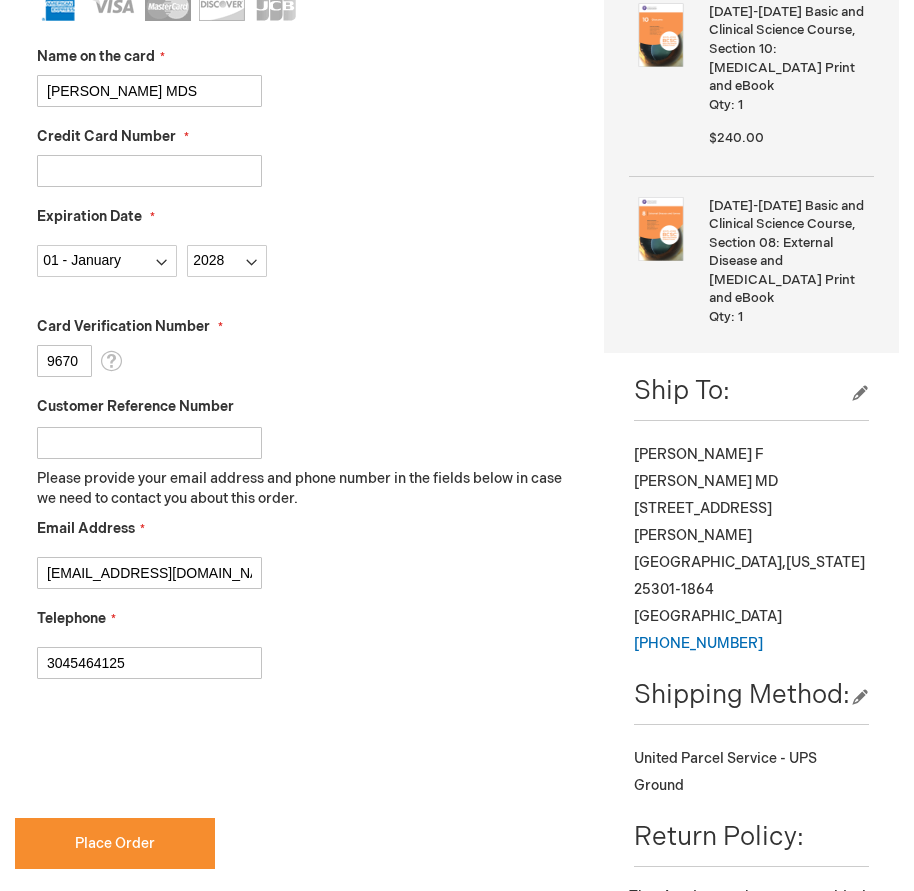 type on "3045464125" 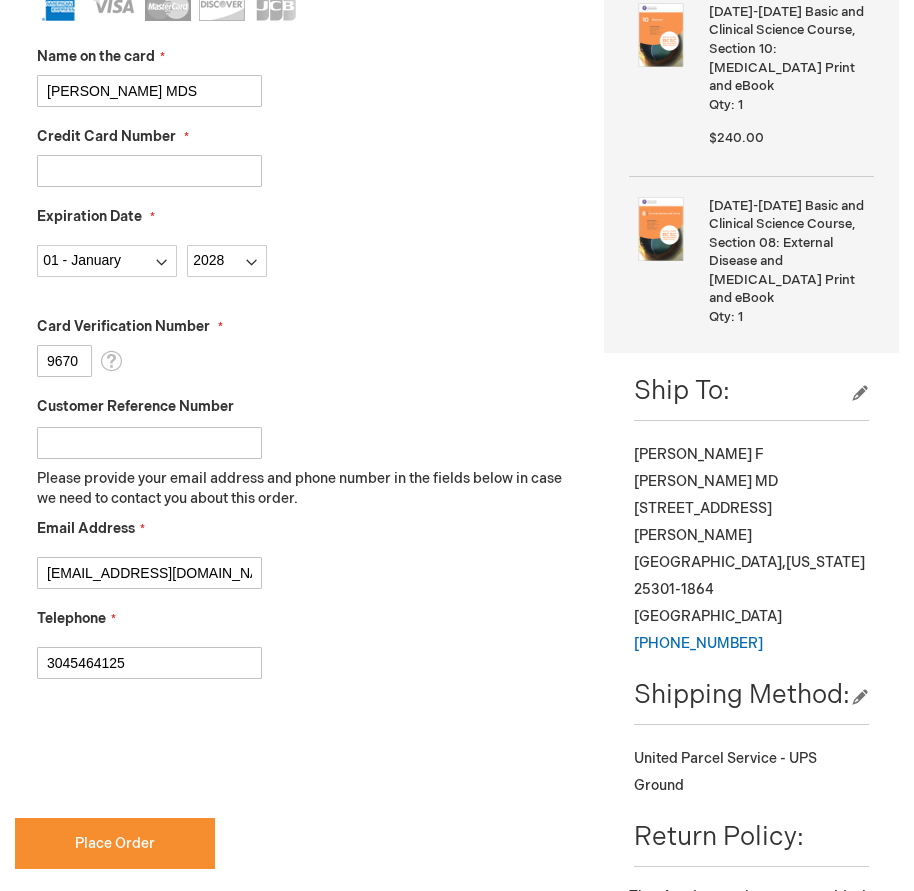 checkbox on "true" 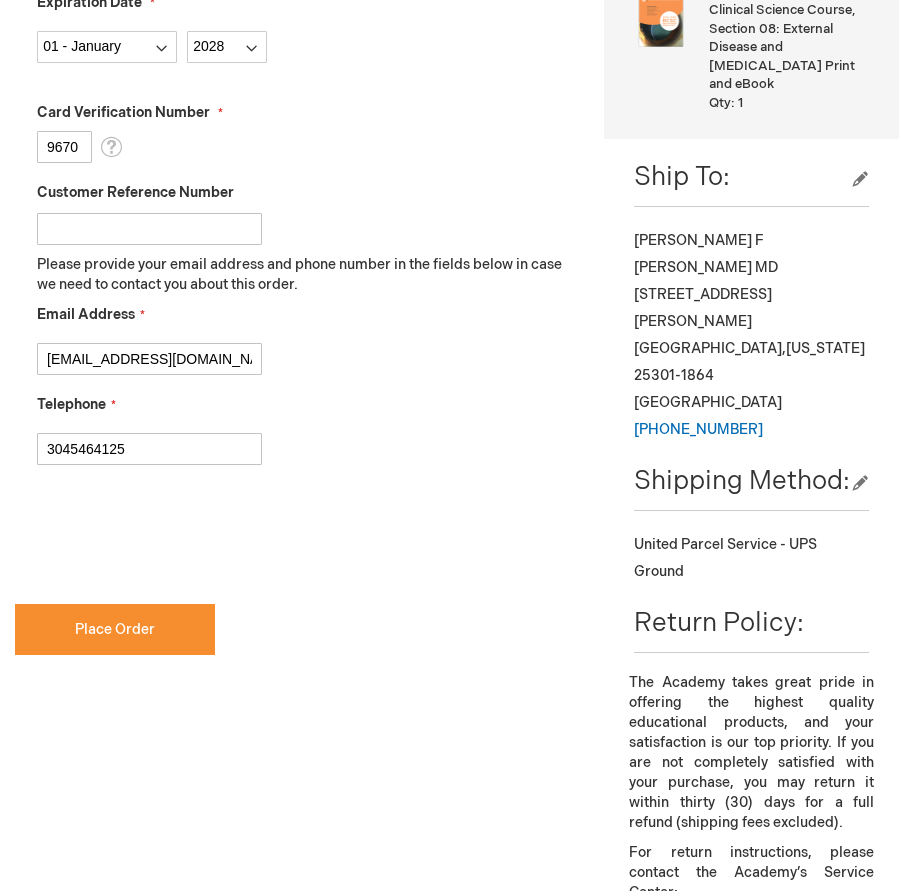scroll, scrollTop: 1200, scrollLeft: 0, axis: vertical 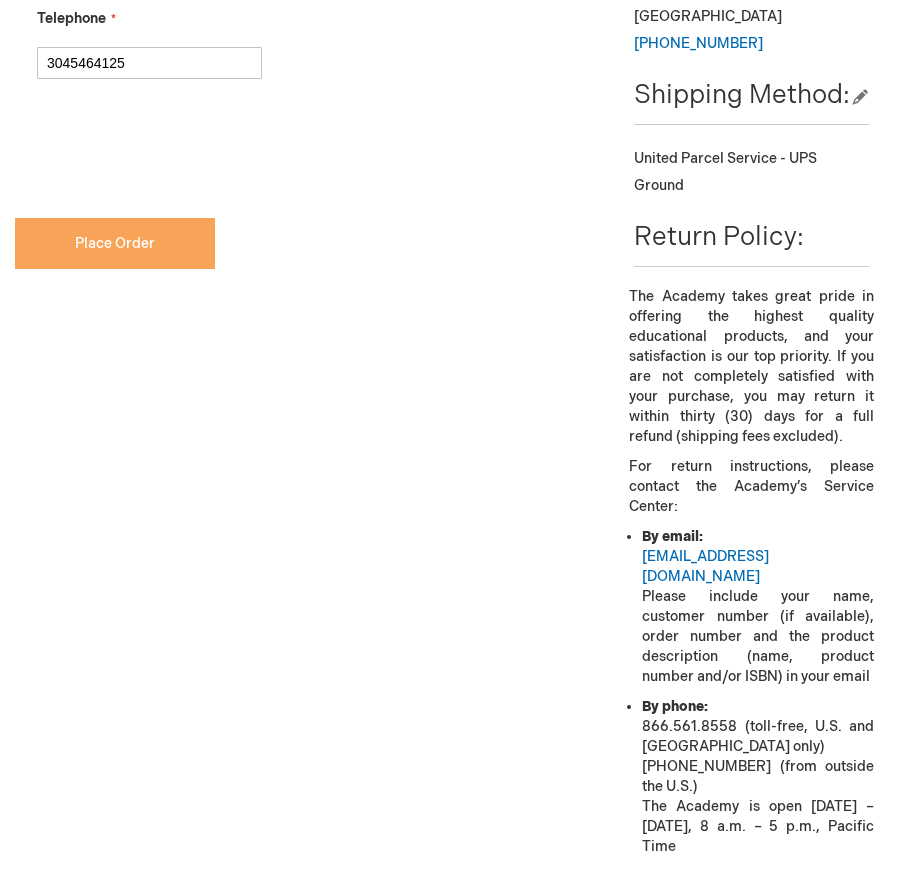 click on "Place Order" at bounding box center [115, 243] 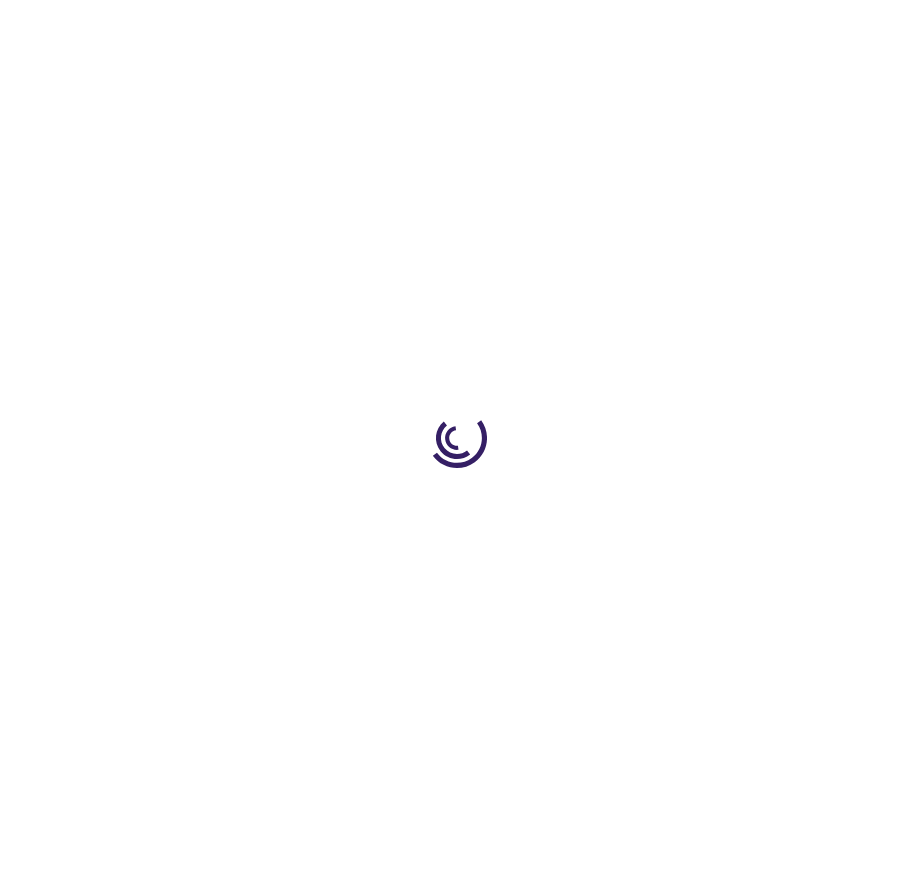 scroll, scrollTop: 0, scrollLeft: 0, axis: both 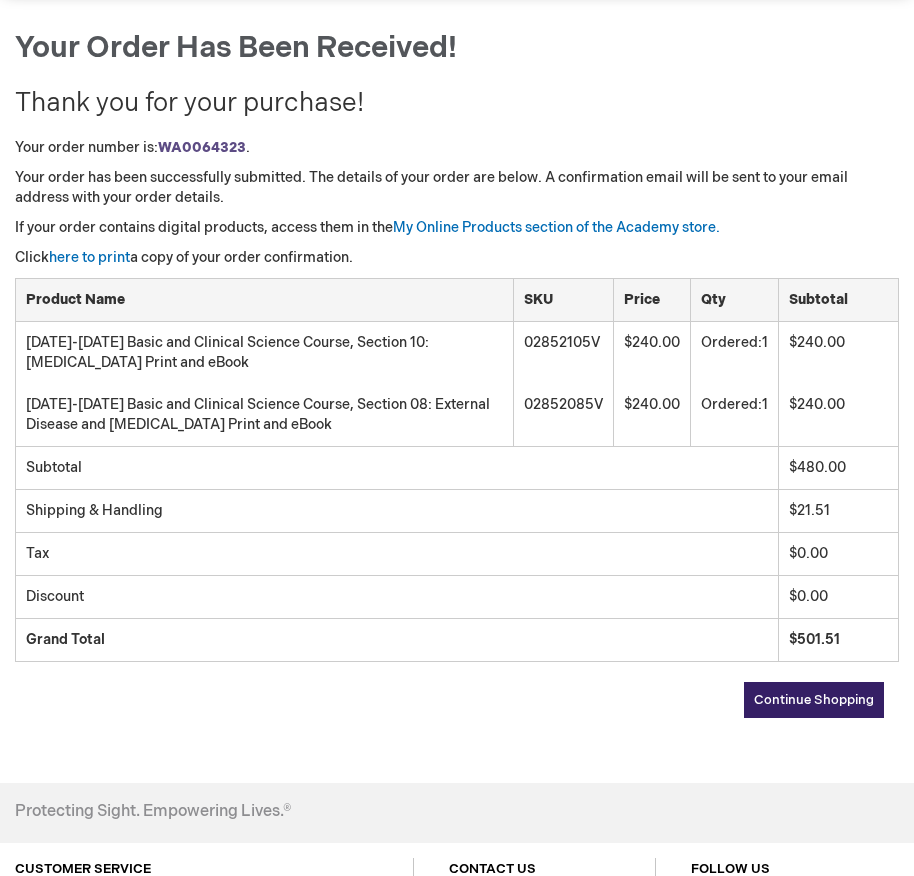 click on "Click  here to print  a copy of your order confirmation." at bounding box center (457, 258) 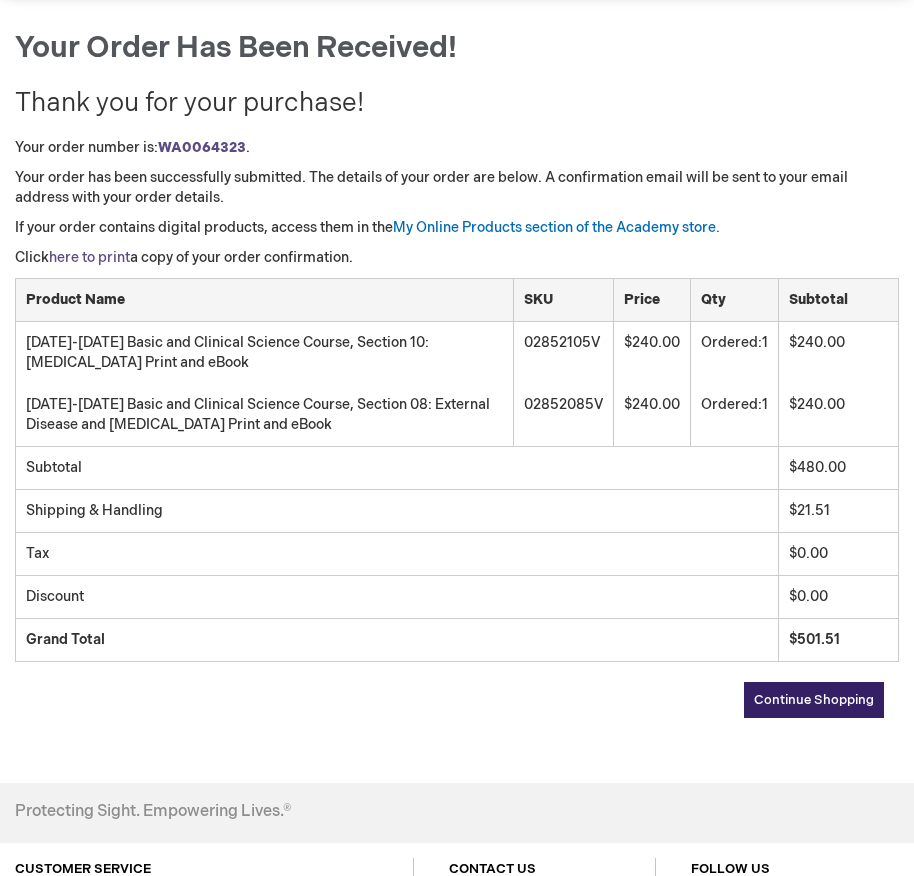 click on "here to print" at bounding box center (89, 257) 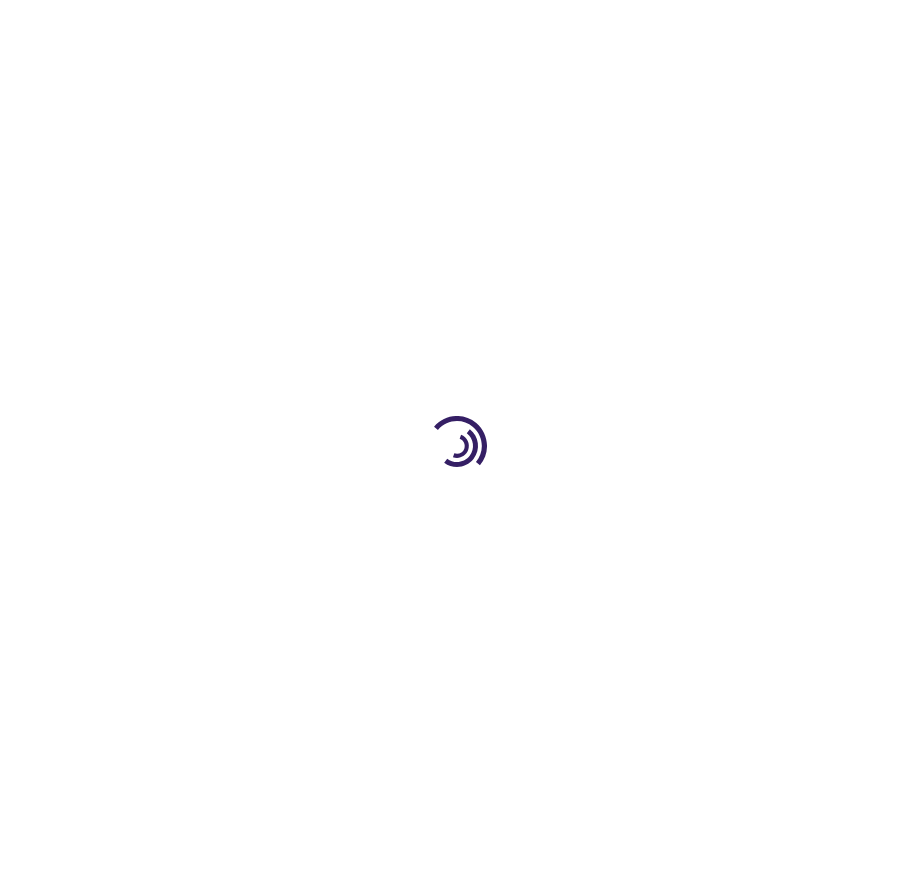 scroll, scrollTop: 0, scrollLeft: 0, axis: both 